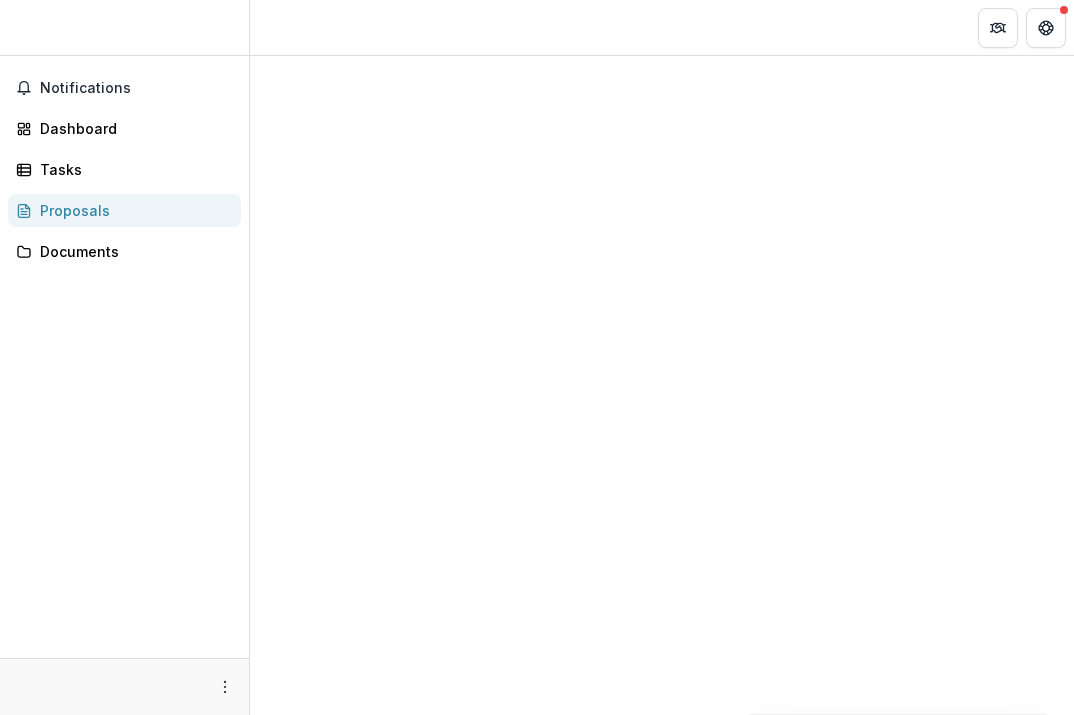 scroll, scrollTop: 0, scrollLeft: 0, axis: both 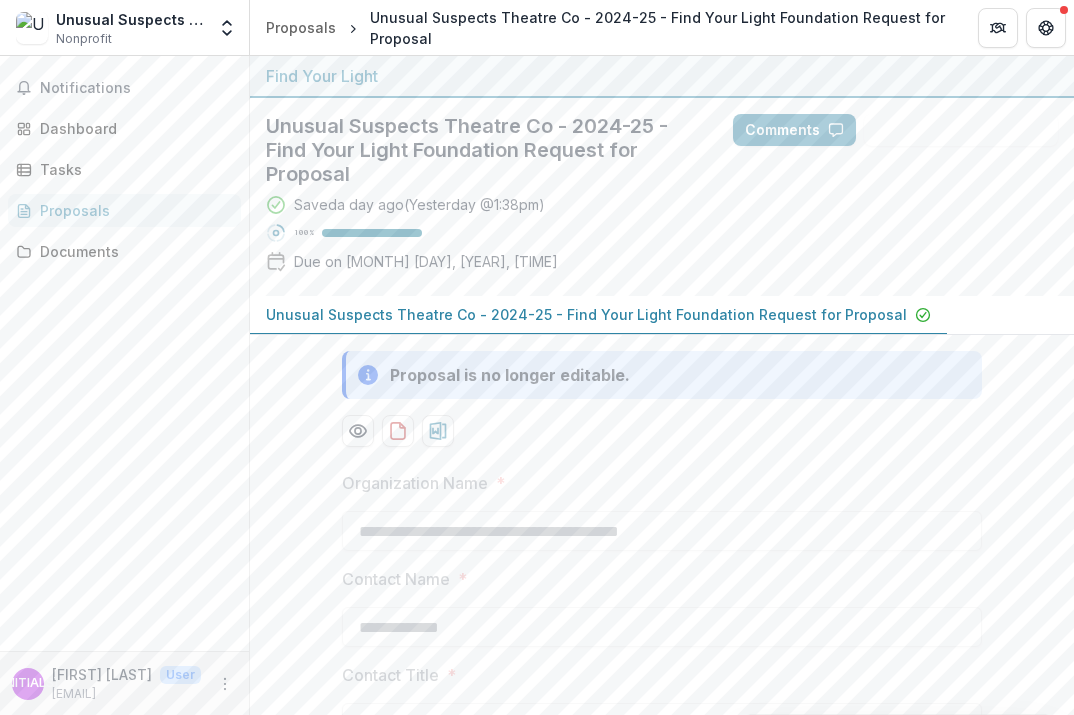 click on "Notifications Dashboard Tasks Proposals Documents" at bounding box center (124, 353) 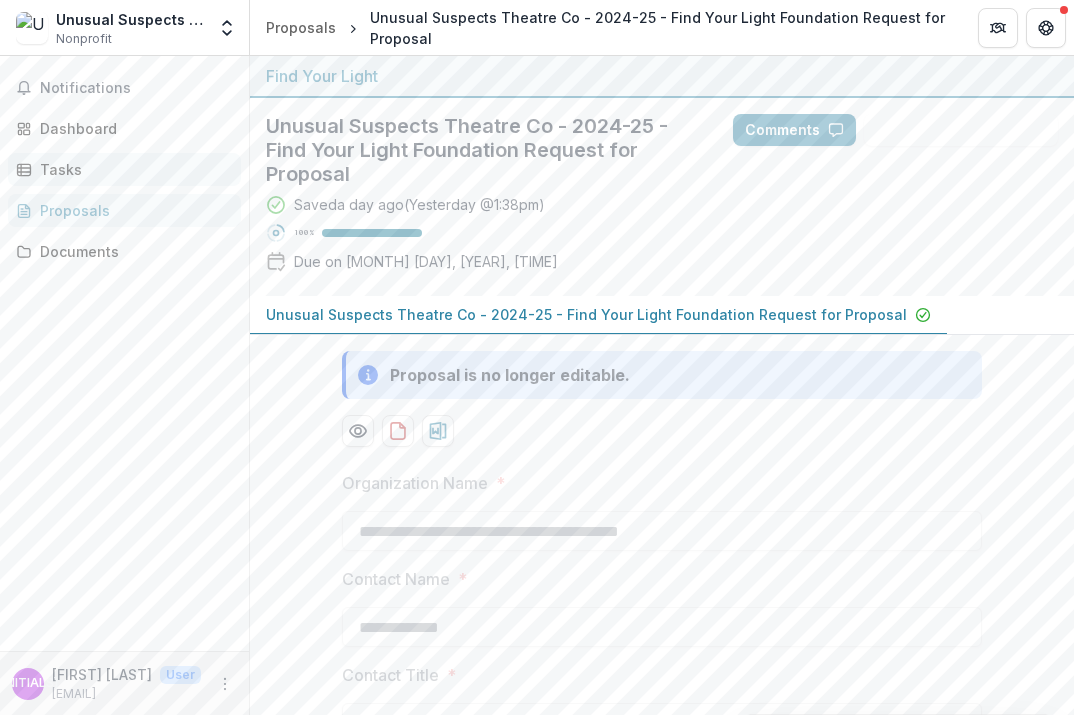 click on "Tasks" at bounding box center [132, 169] 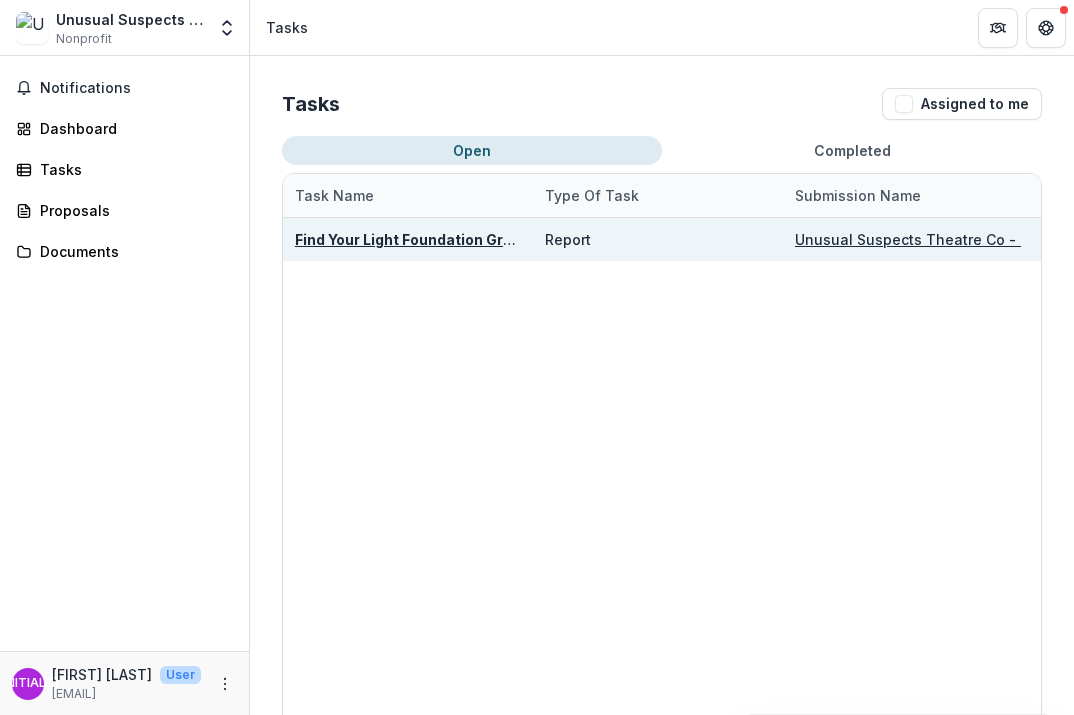 click on "Find Your Light Foundation Grant Report" at bounding box center (408, 239) 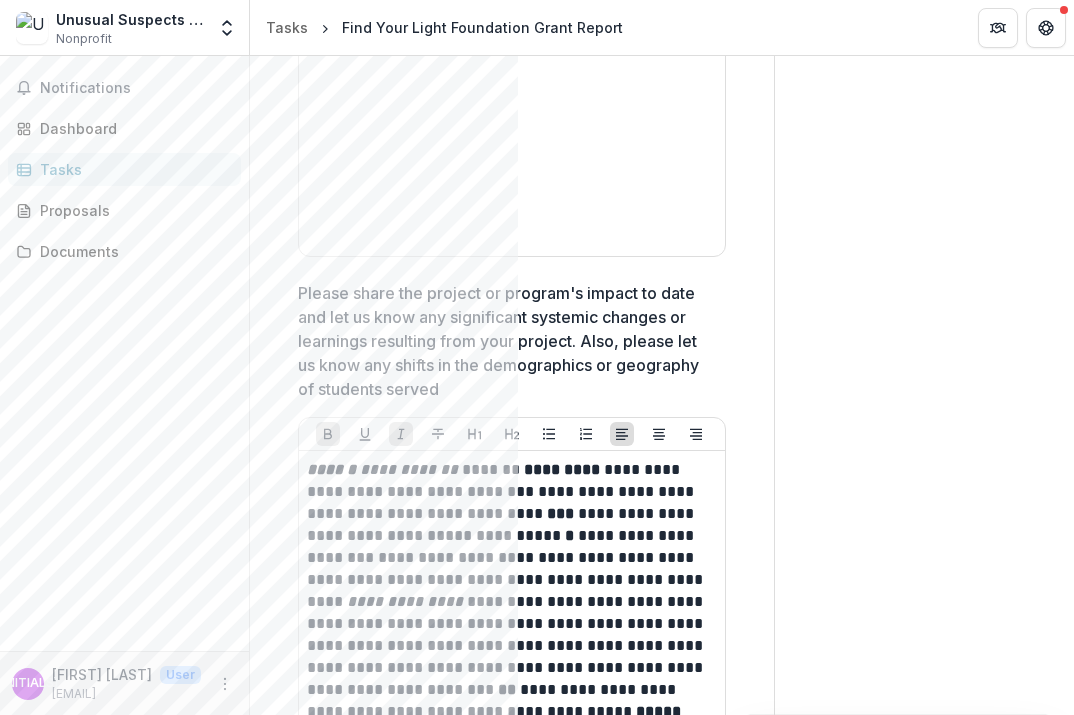 scroll, scrollTop: 722, scrollLeft: 0, axis: vertical 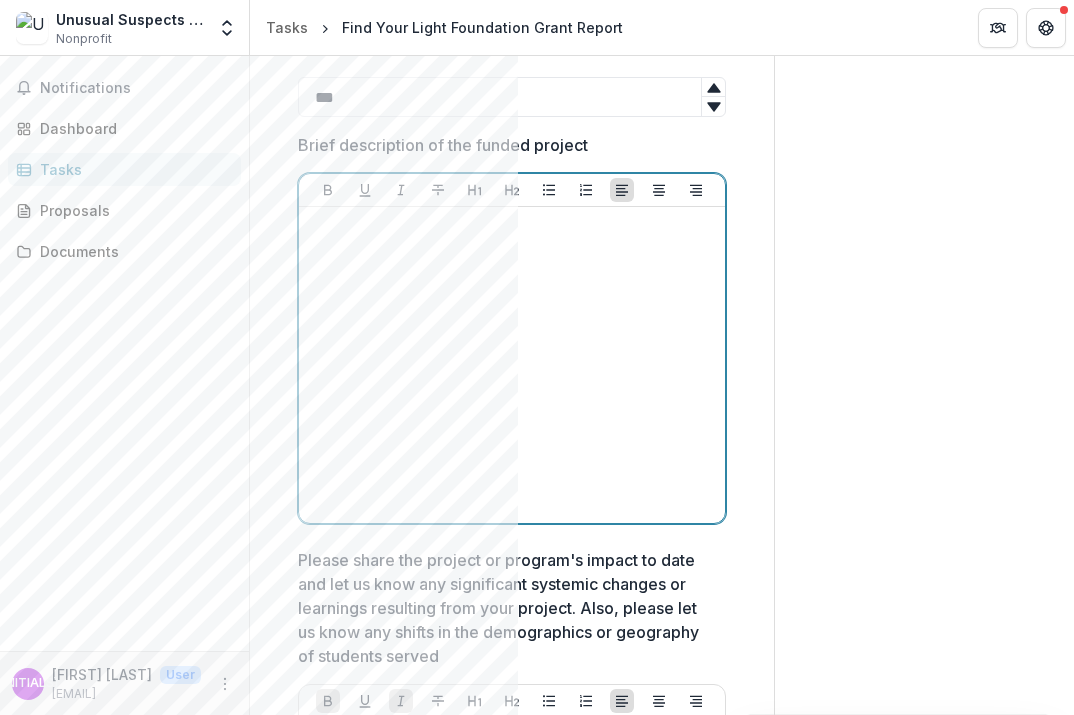 click at bounding box center [512, 365] 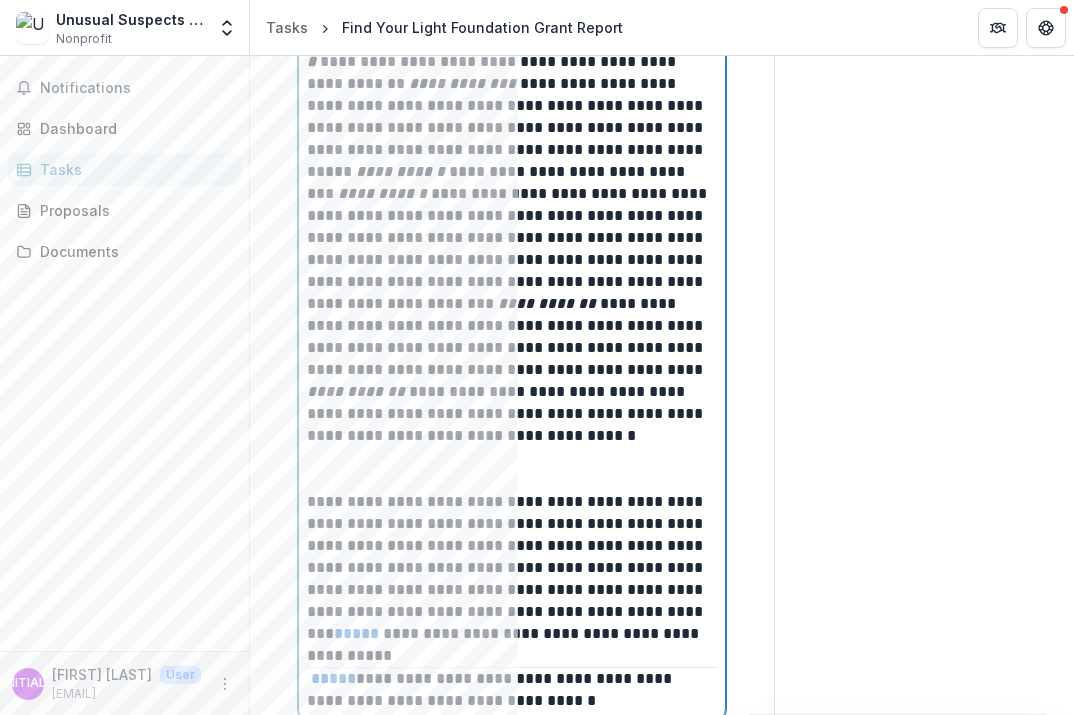 scroll, scrollTop: 1154, scrollLeft: 0, axis: vertical 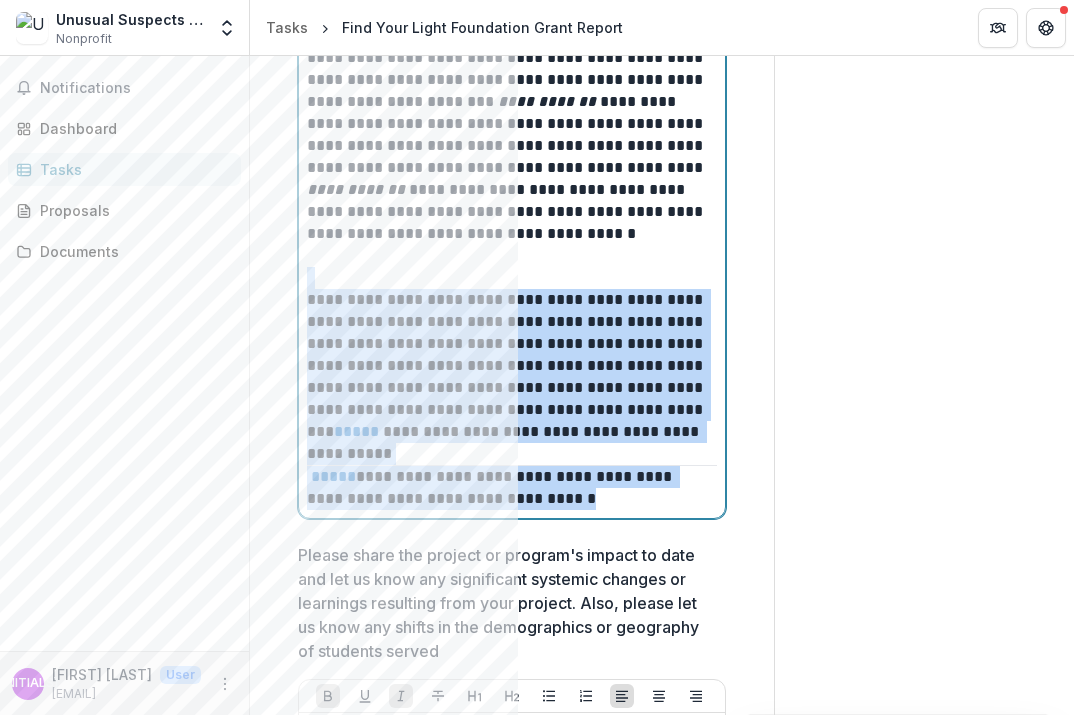 drag, startPoint x: 550, startPoint y: 500, endPoint x: 304, endPoint y: 287, distance: 325.39975 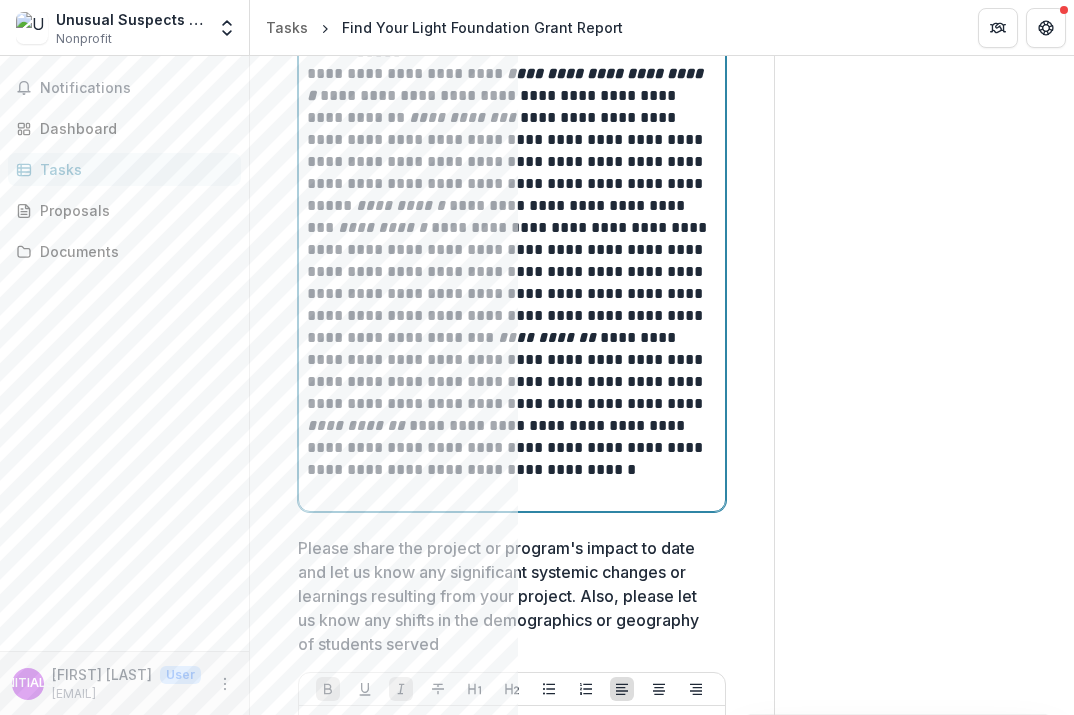 scroll, scrollTop: 927, scrollLeft: 0, axis: vertical 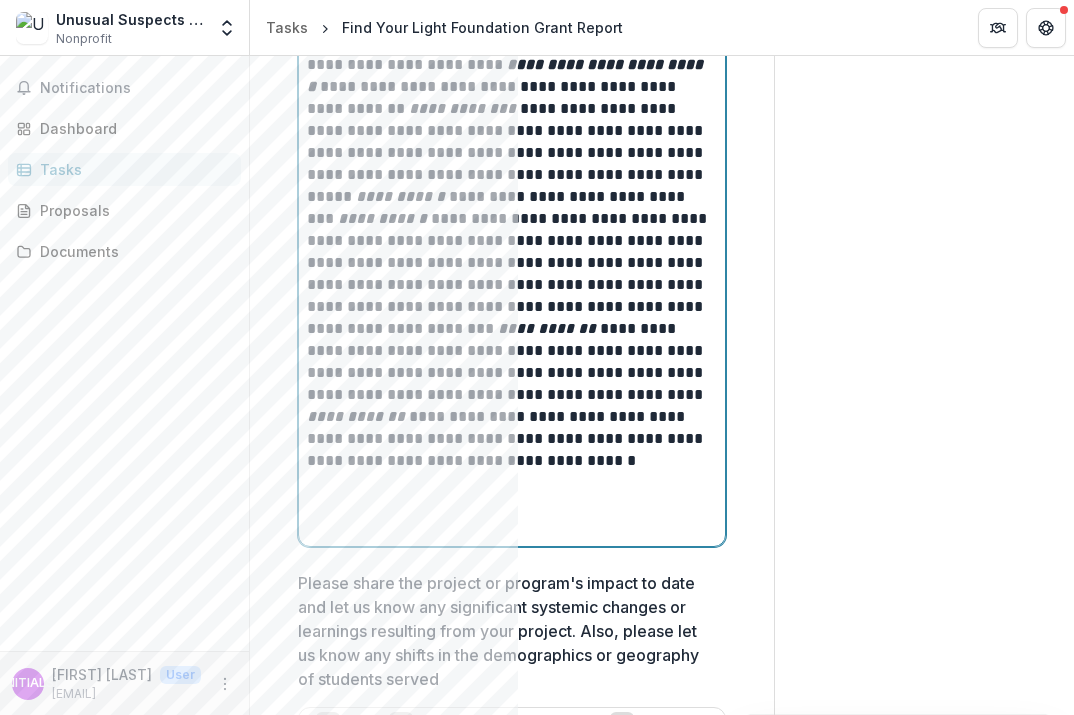 paste 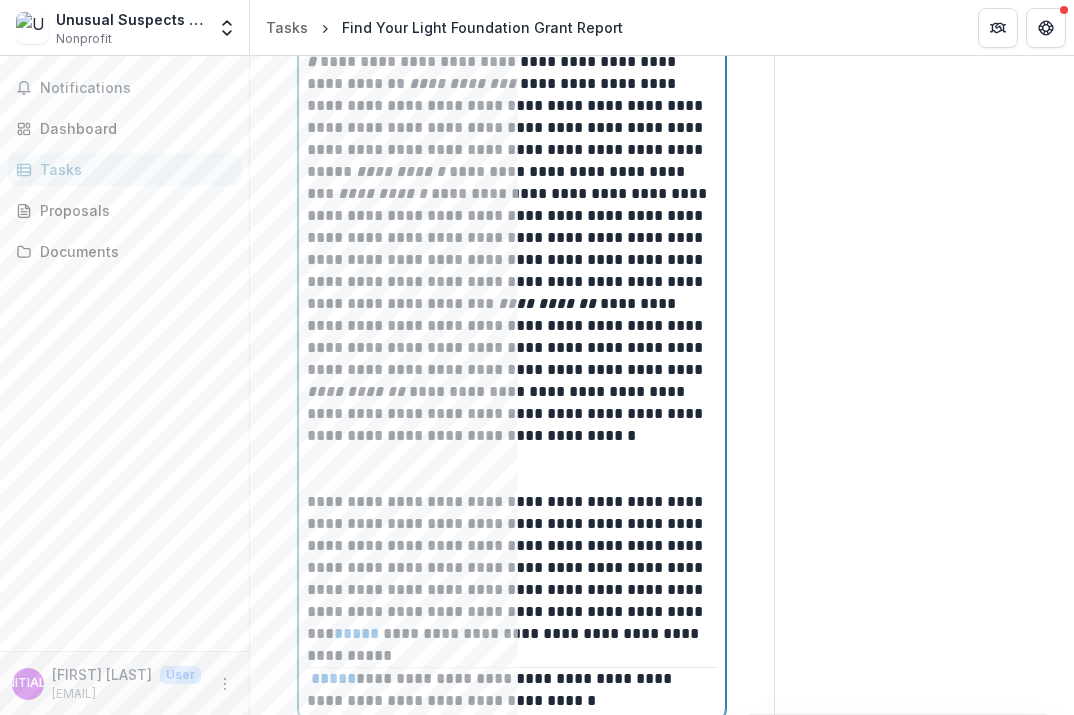 scroll, scrollTop: 1057, scrollLeft: 0, axis: vertical 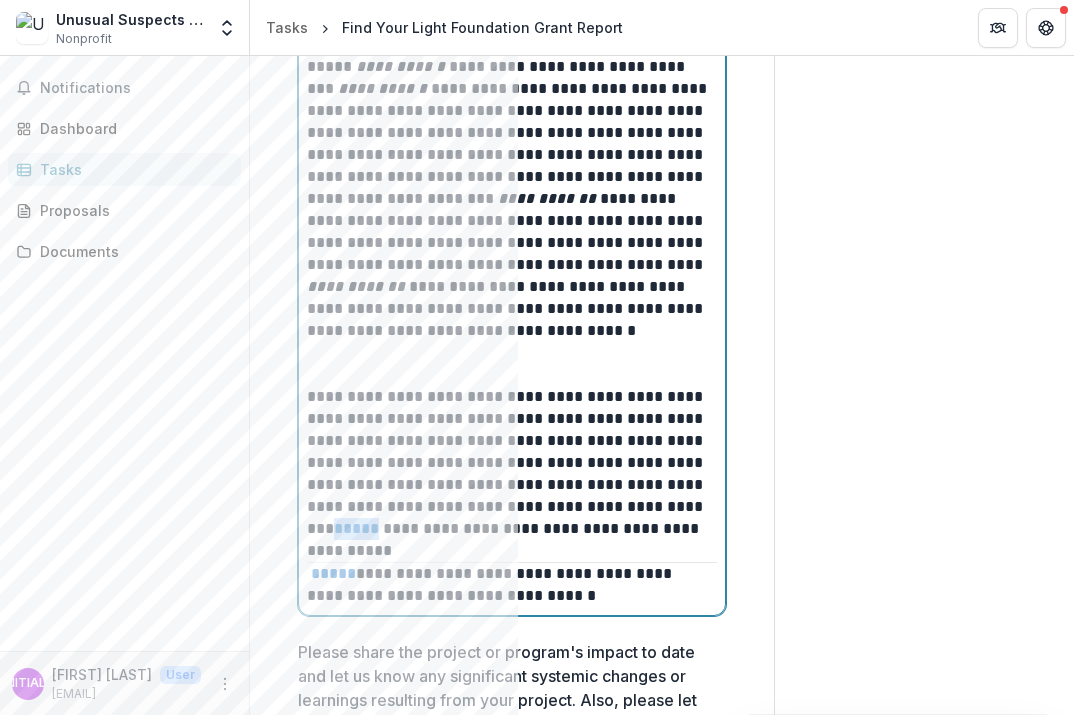 drag, startPoint x: 345, startPoint y: 526, endPoint x: 291, endPoint y: 530, distance: 54.147945 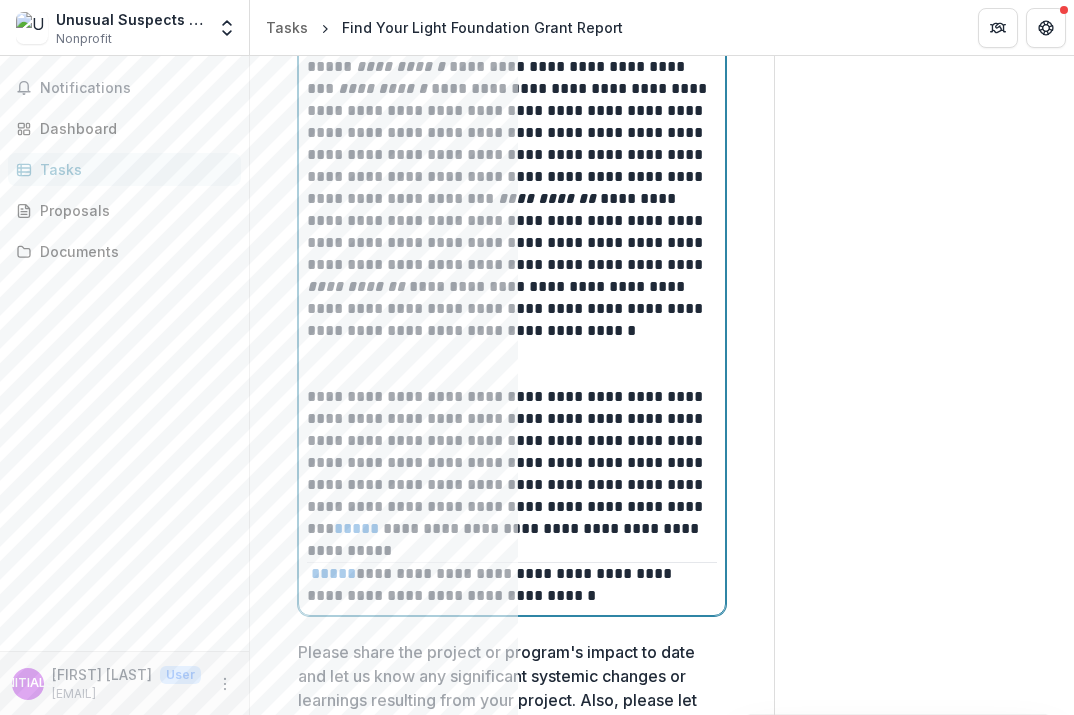 type 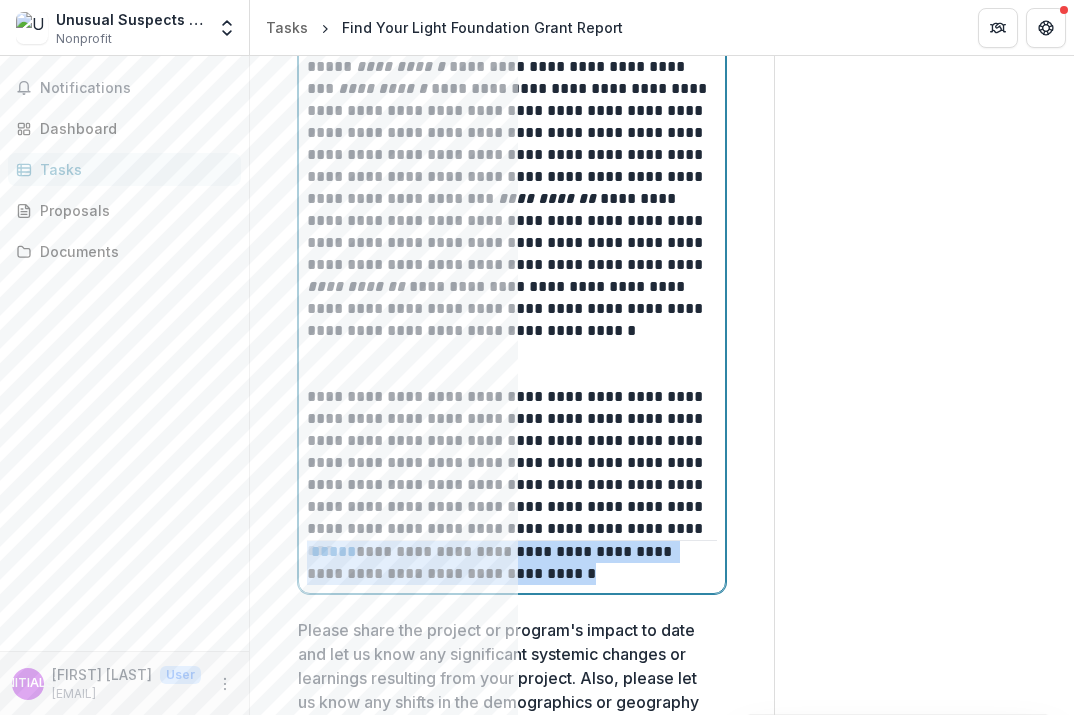 drag, startPoint x: 519, startPoint y: 574, endPoint x: 631, endPoint y: 533, distance: 119.26861 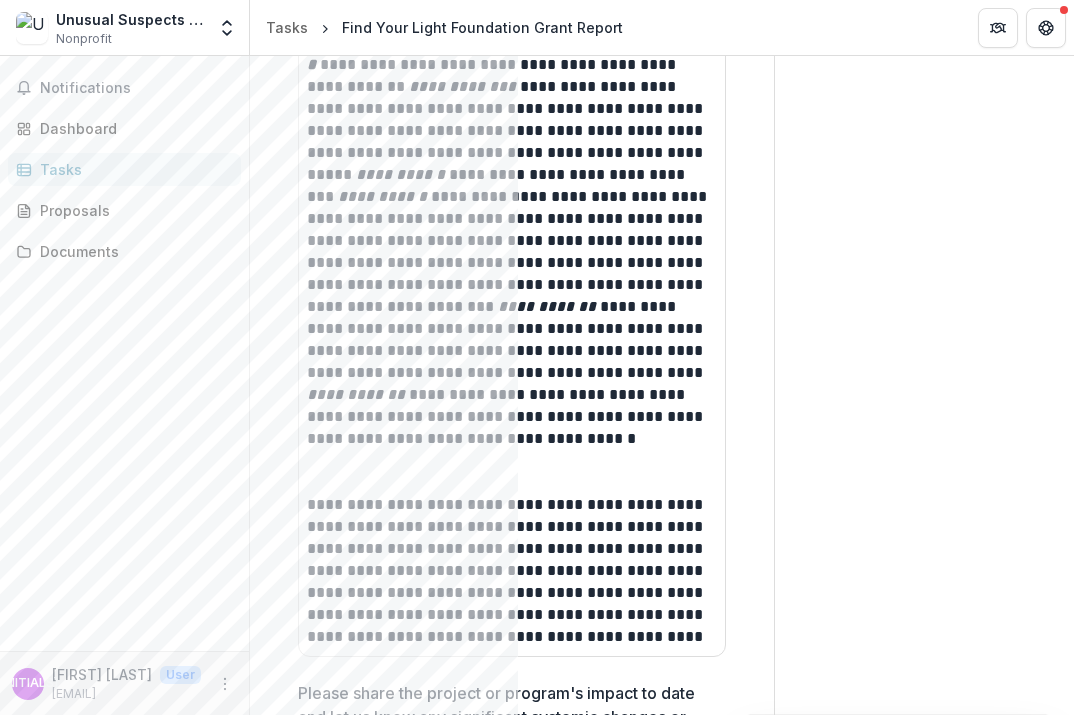 click on "Send comments or questions to   Find Your Light  in the box below.   Find Your Light  will be notified via email of your comment. Comments 0 No comments yet No comments for this proposal [INITIALS] [FIRST] [LAST] Add Comment" at bounding box center [924, 1918] 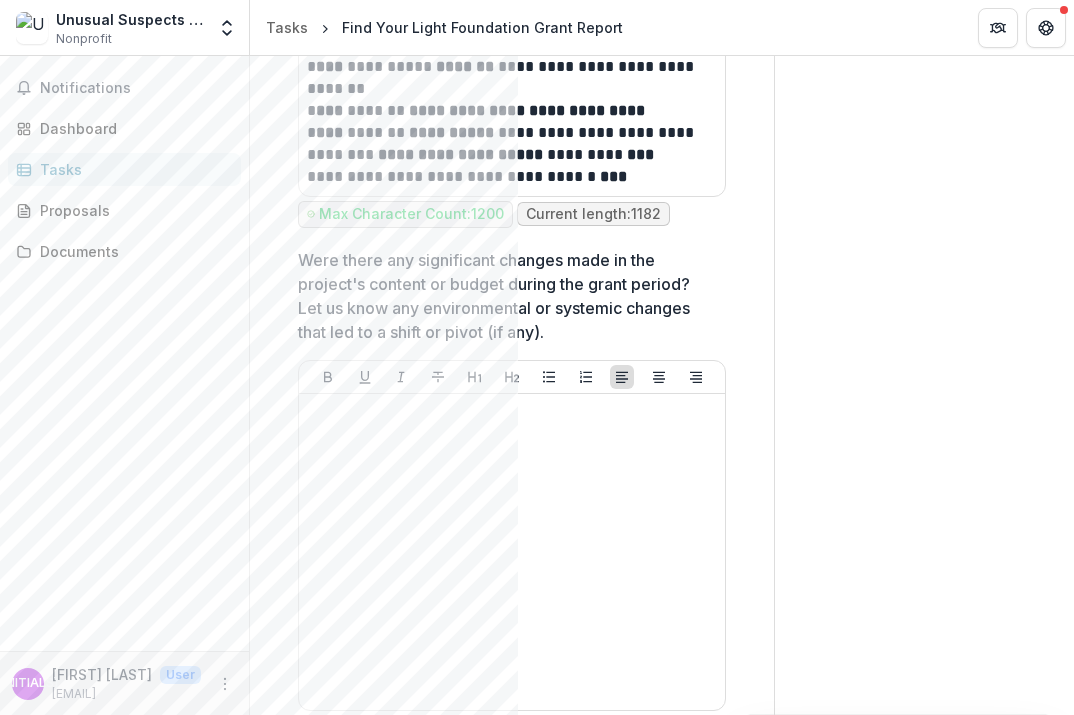 scroll, scrollTop: 2334, scrollLeft: 0, axis: vertical 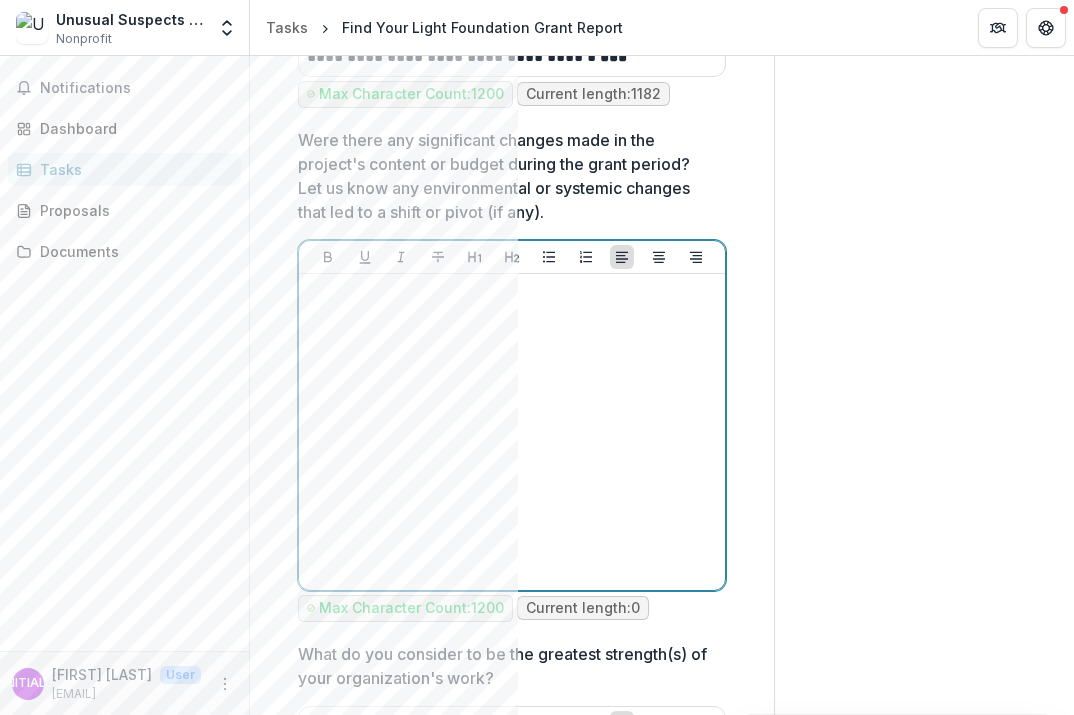 click at bounding box center (512, 432) 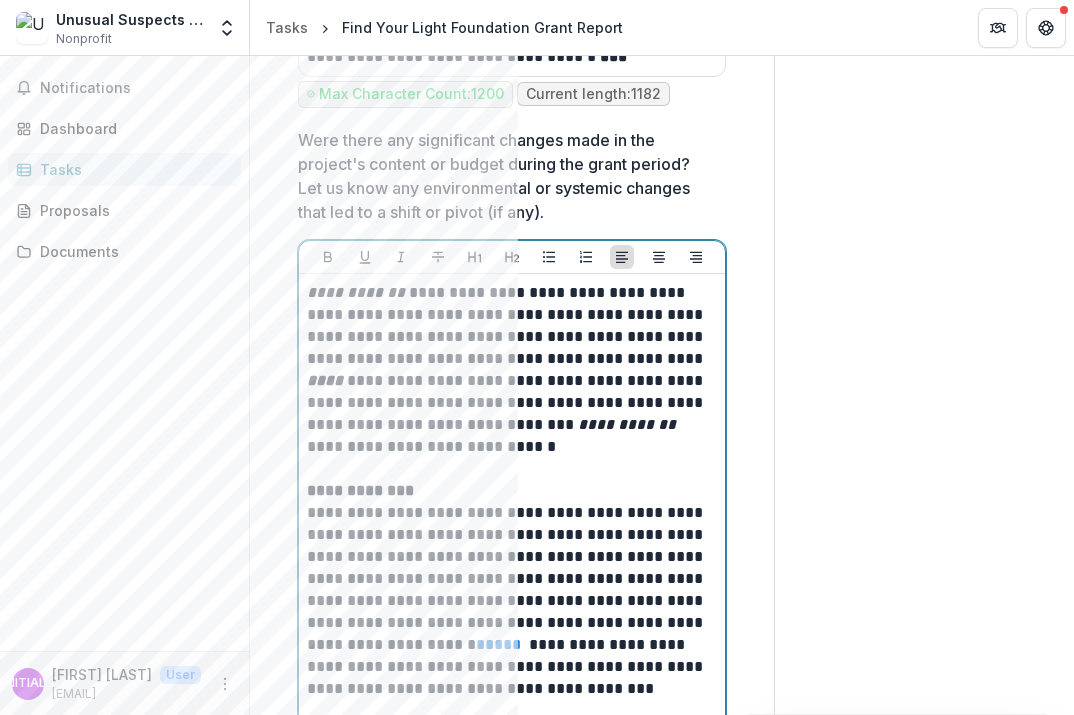scroll, scrollTop: 2609, scrollLeft: 0, axis: vertical 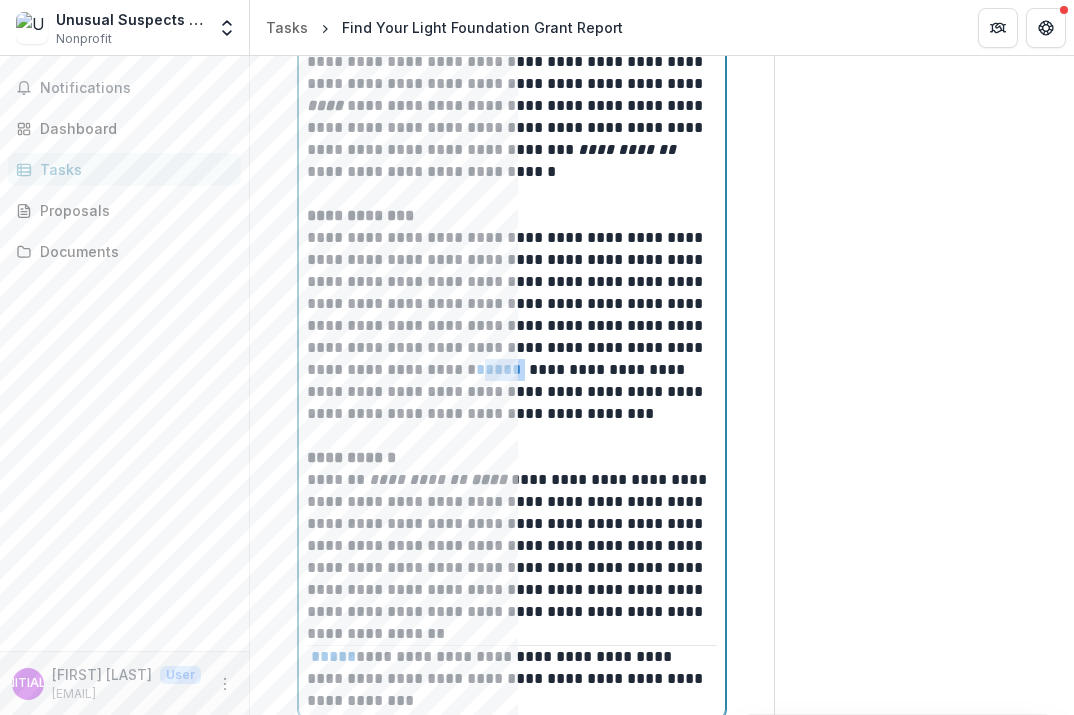 drag, startPoint x: 571, startPoint y: 372, endPoint x: 526, endPoint y: 367, distance: 45.276924 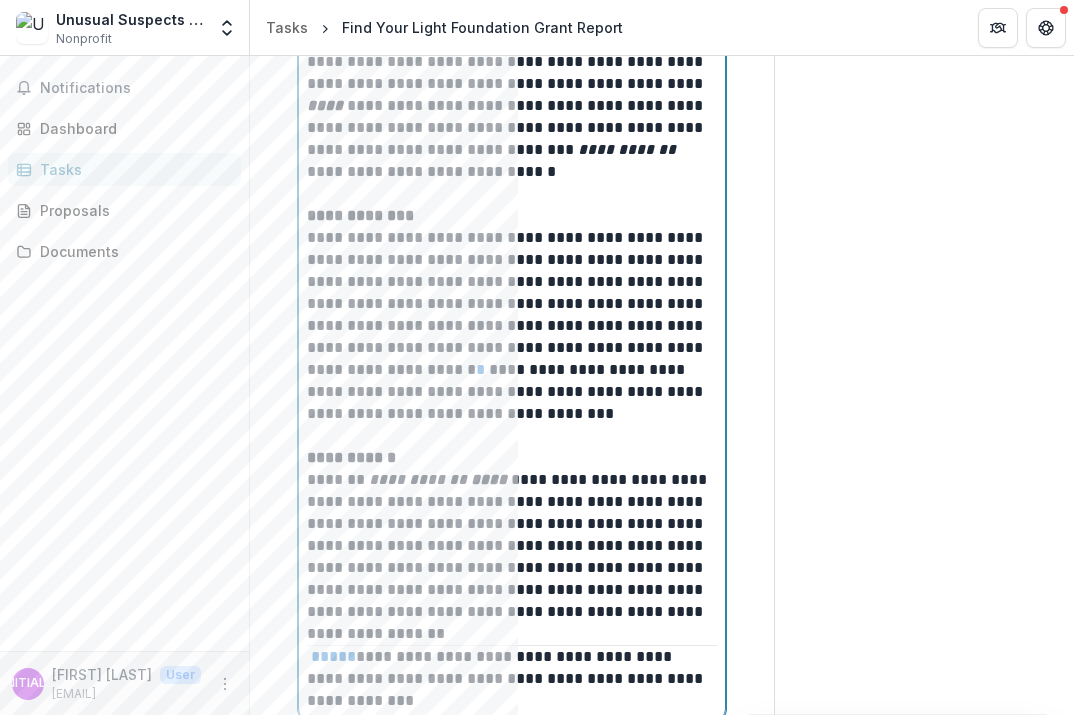 type 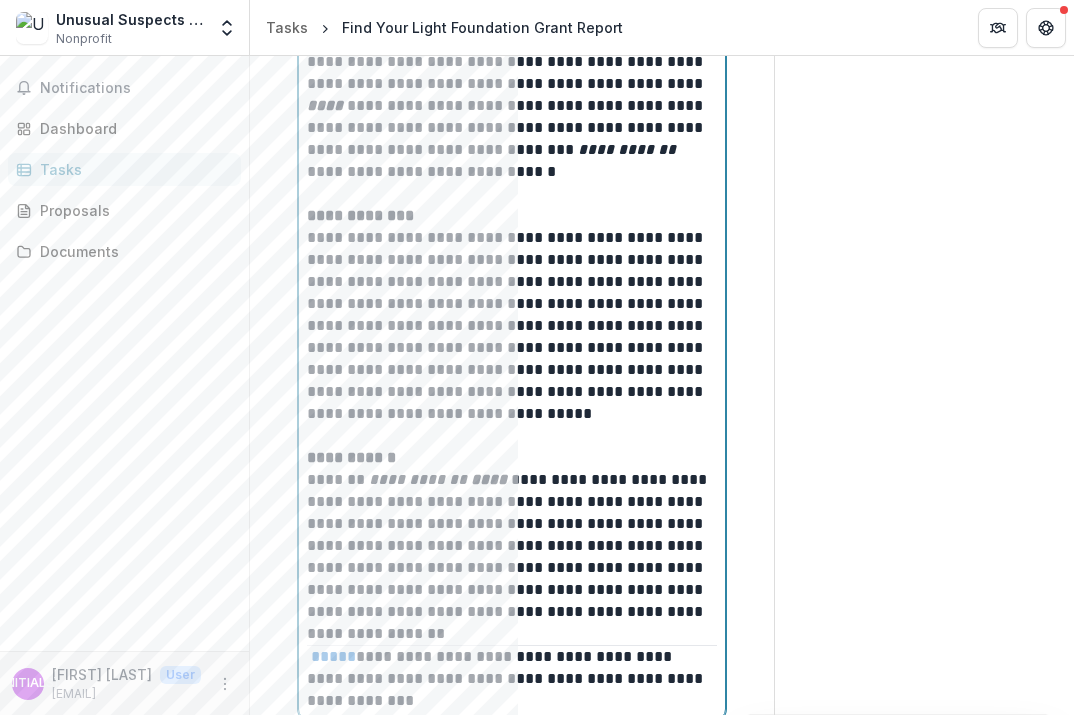 click on "**********" at bounding box center (512, 458) 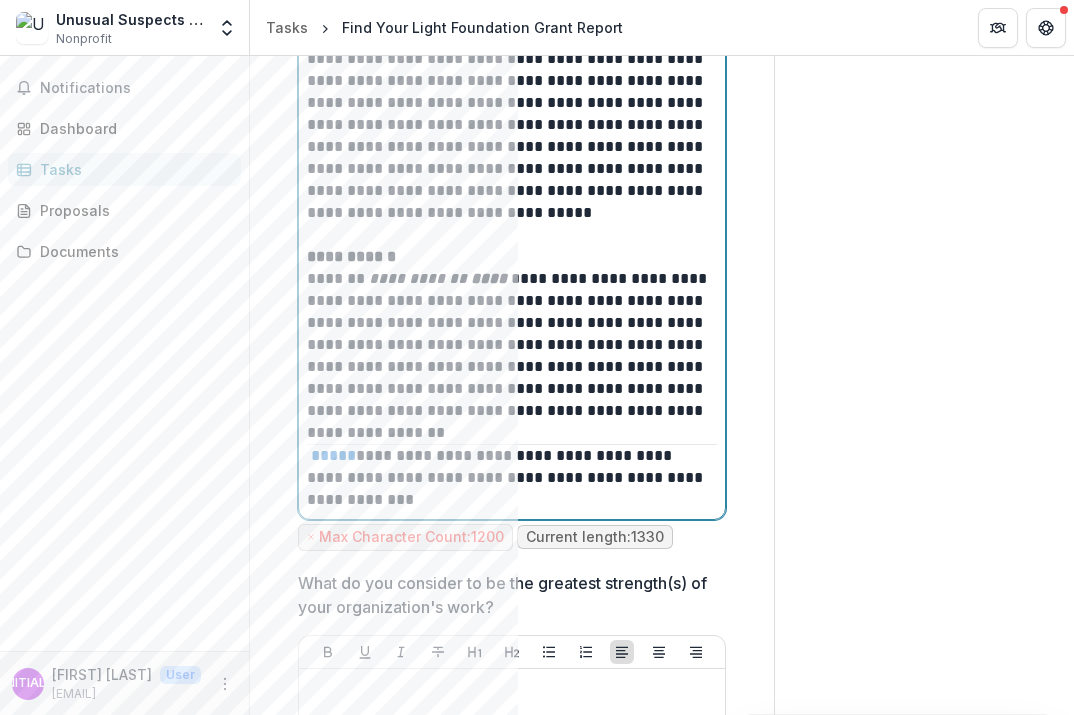 scroll, scrollTop: 2812, scrollLeft: 0, axis: vertical 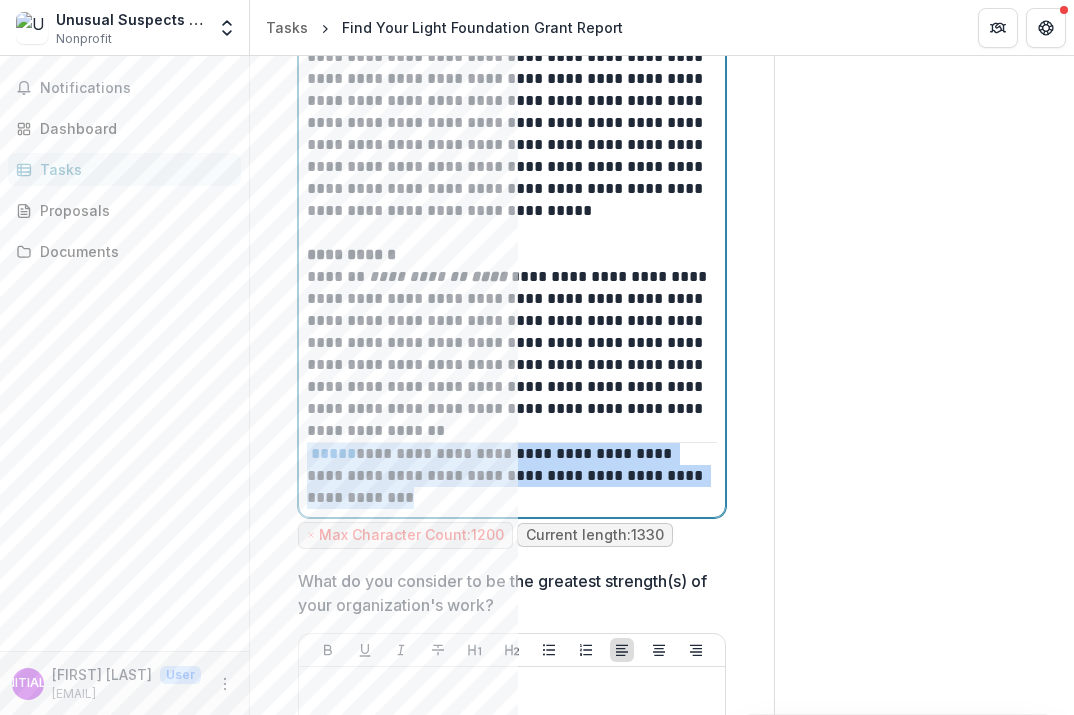drag, startPoint x: 430, startPoint y: 499, endPoint x: 561, endPoint y: 431, distance: 147.59743 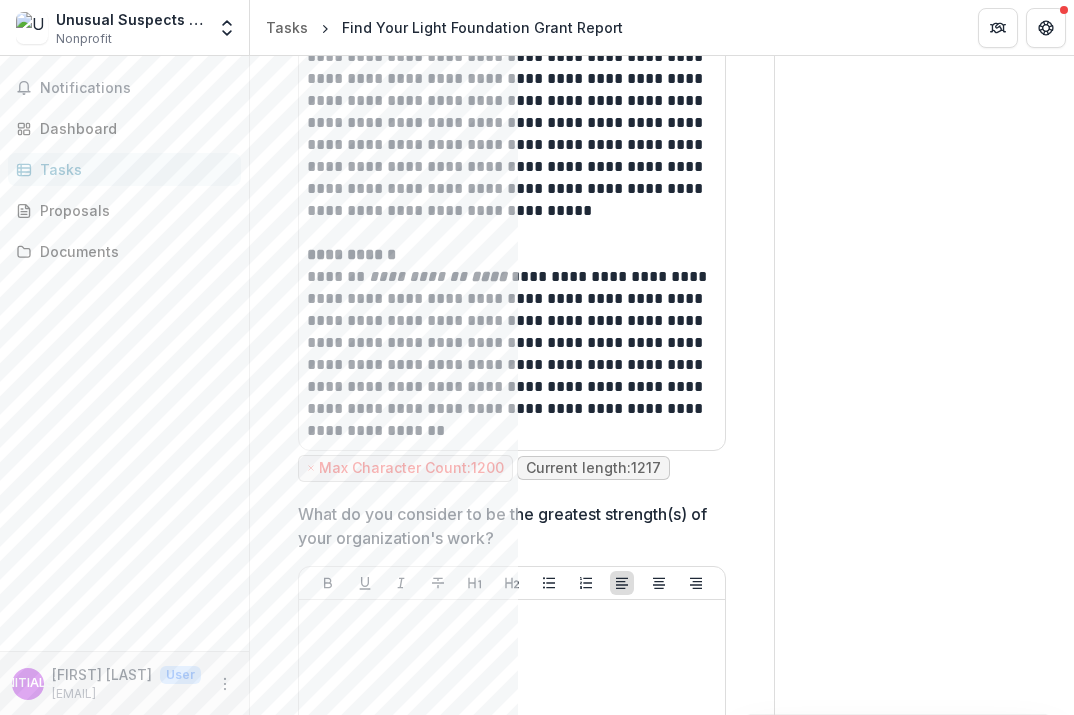 click on "Send comments or questions to   Find Your Light  in the box below.   Find Your Light  will be notified via email of your comment. Comments 0 No comments yet No comments for this proposal [INITIALS] [FIRST] [LAST] Add Comment" at bounding box center [924, 224] 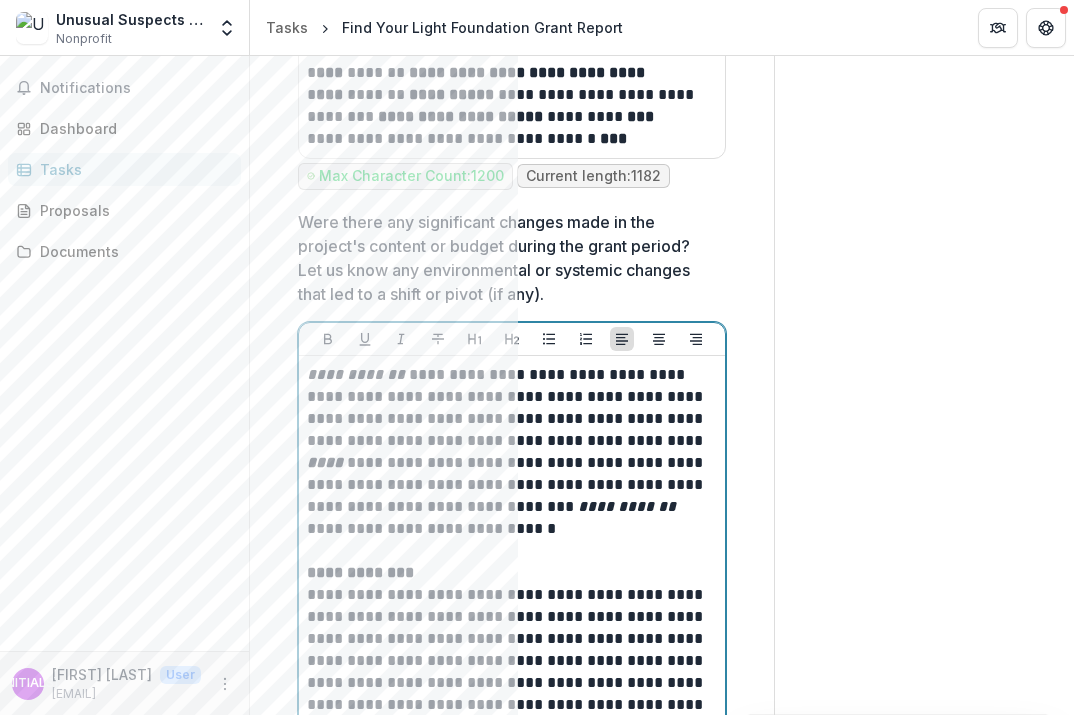 click on "**********" at bounding box center [512, 683] 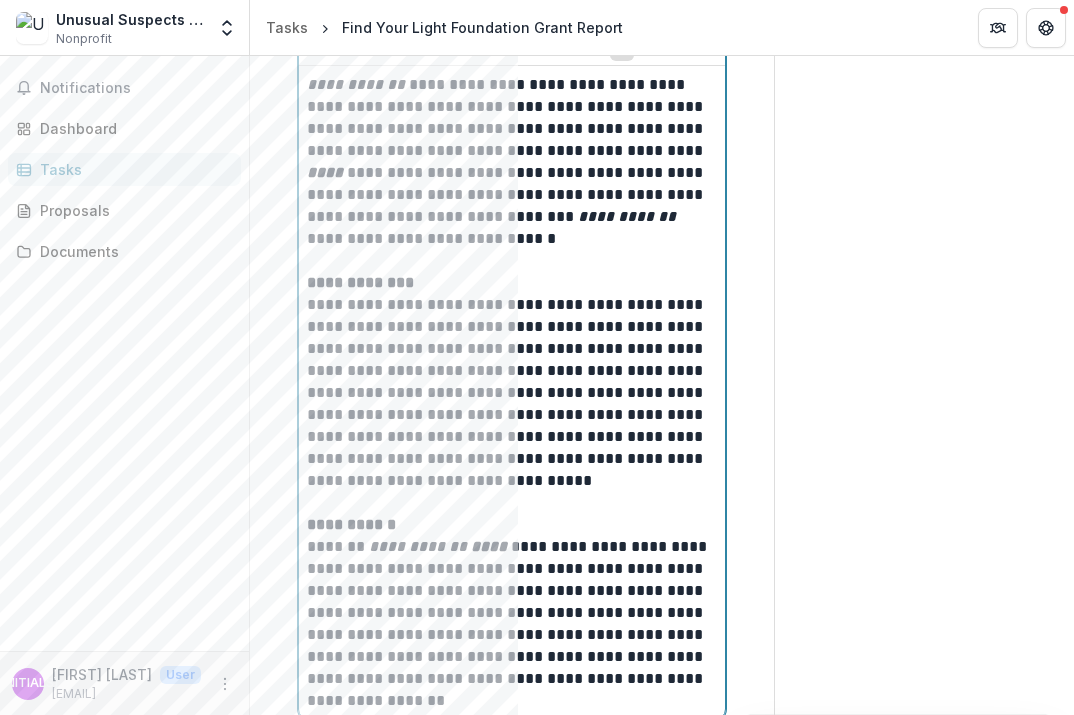 click on "**********" at bounding box center [509, 393] 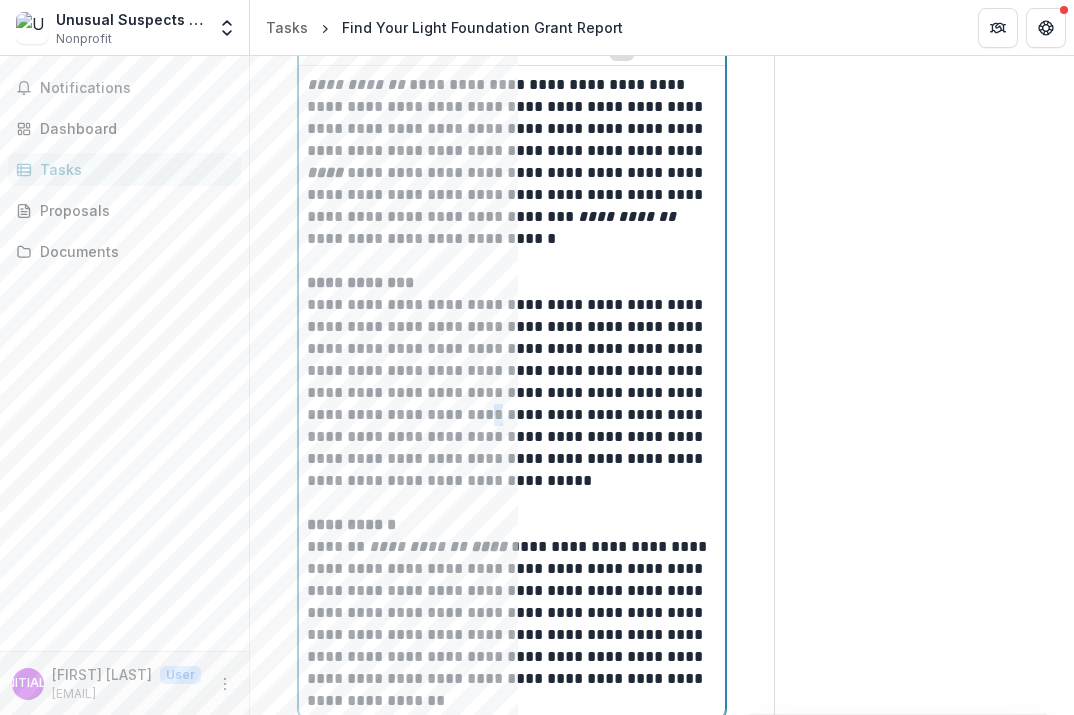 click on "**********" at bounding box center (509, 393) 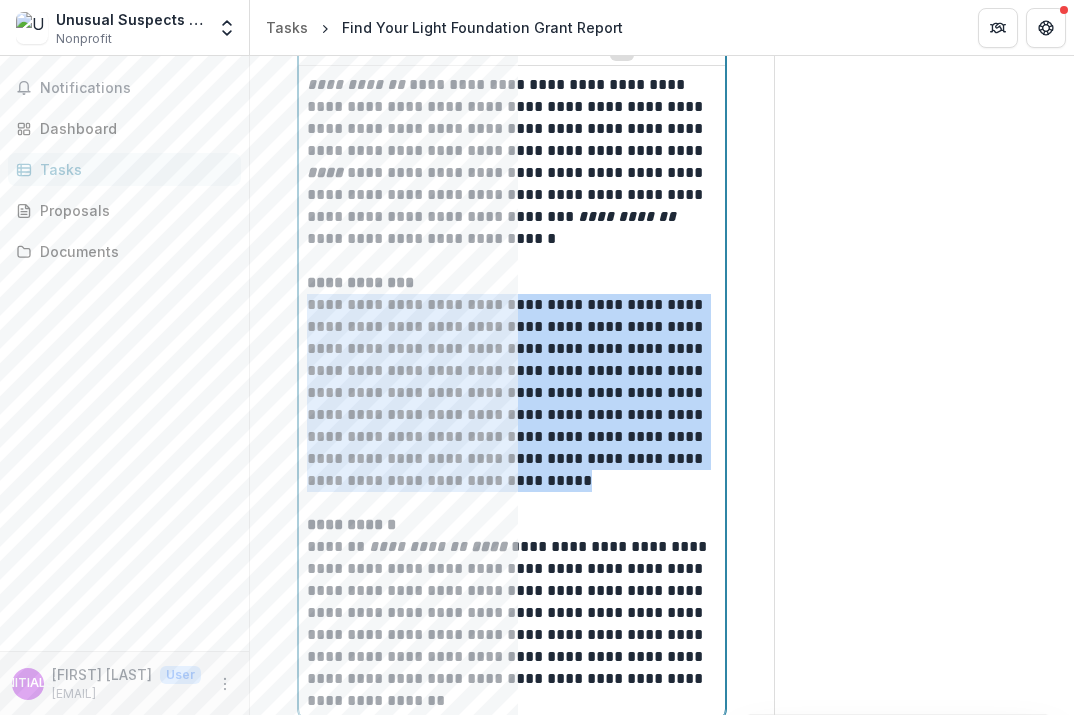 click on "**********" at bounding box center (509, 393) 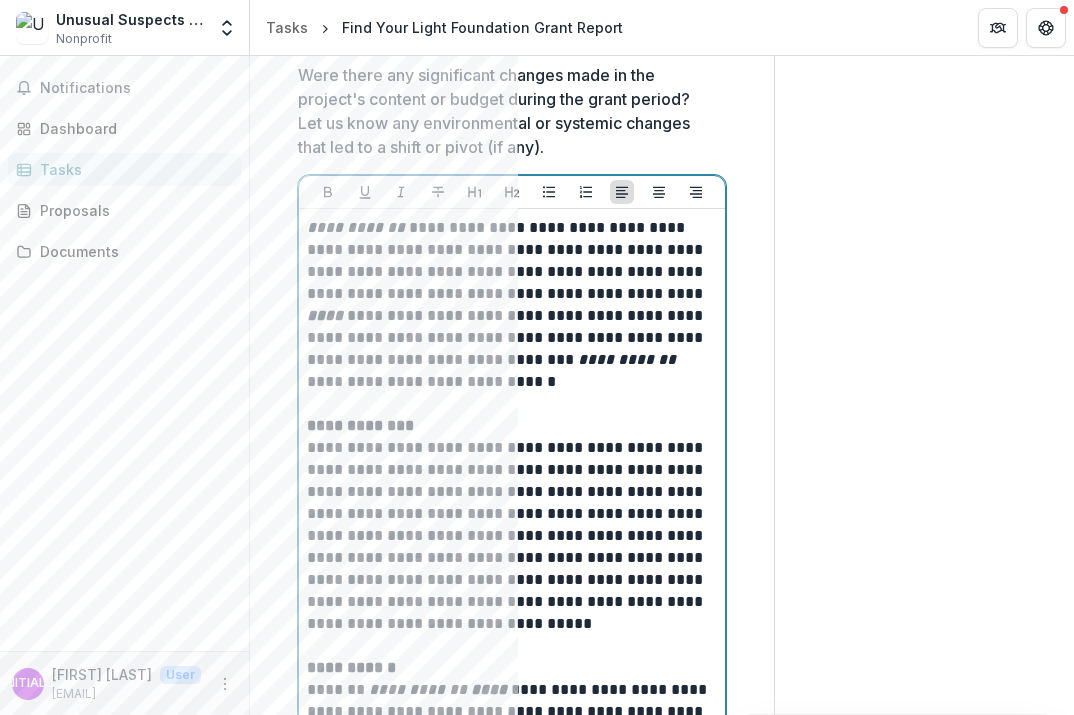scroll, scrollTop: 2380, scrollLeft: 0, axis: vertical 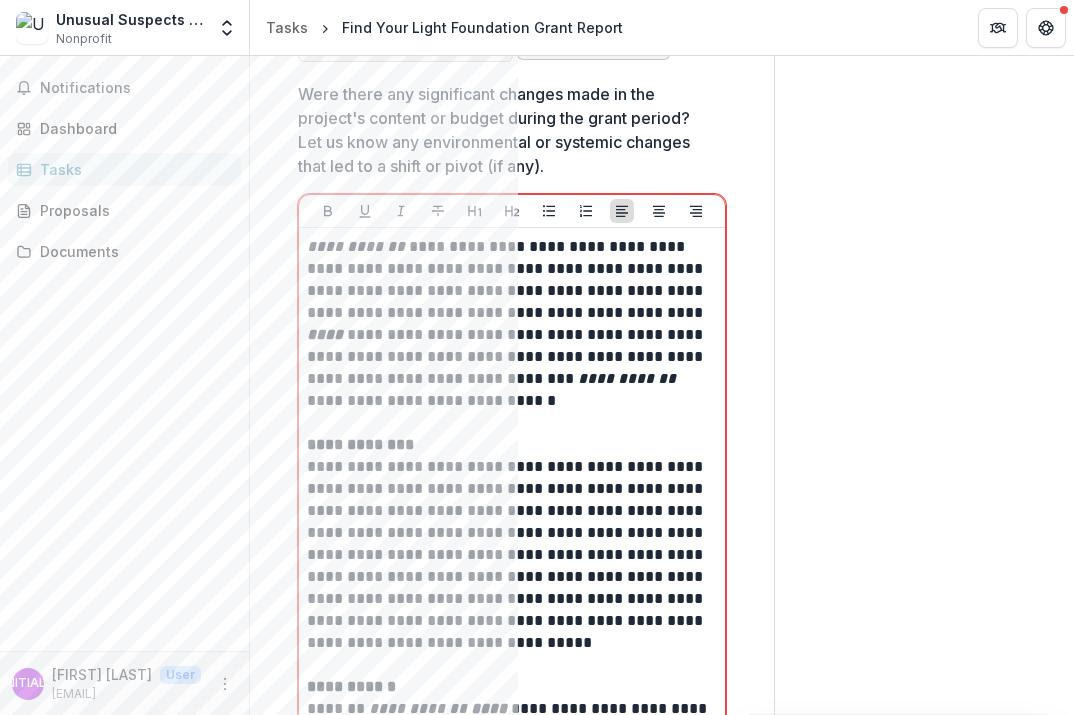 click on "Send comments or questions to   Find Your Light  in the box below.   Find Your Light  will be notified via email of your comment. Comments 0 No comments yet No comments for this proposal [INITIALS] [FIRST] [LAST] Add Comment" at bounding box center (924, 667) 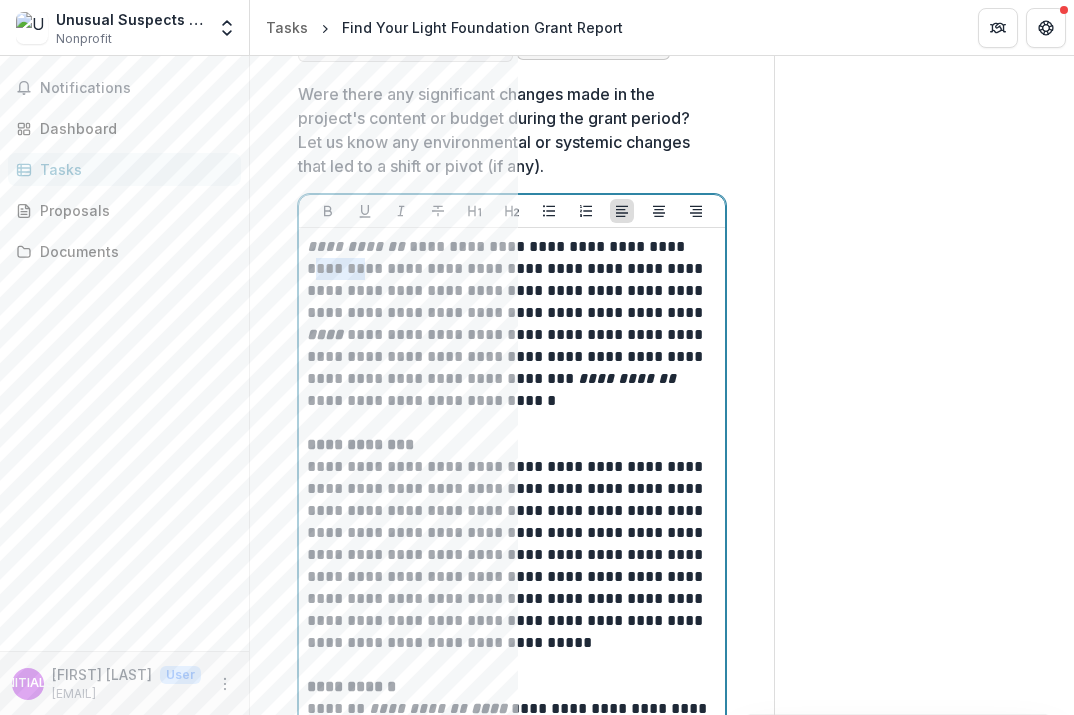 drag, startPoint x: 358, startPoint y: 270, endPoint x: 309, endPoint y: 260, distance: 50.01 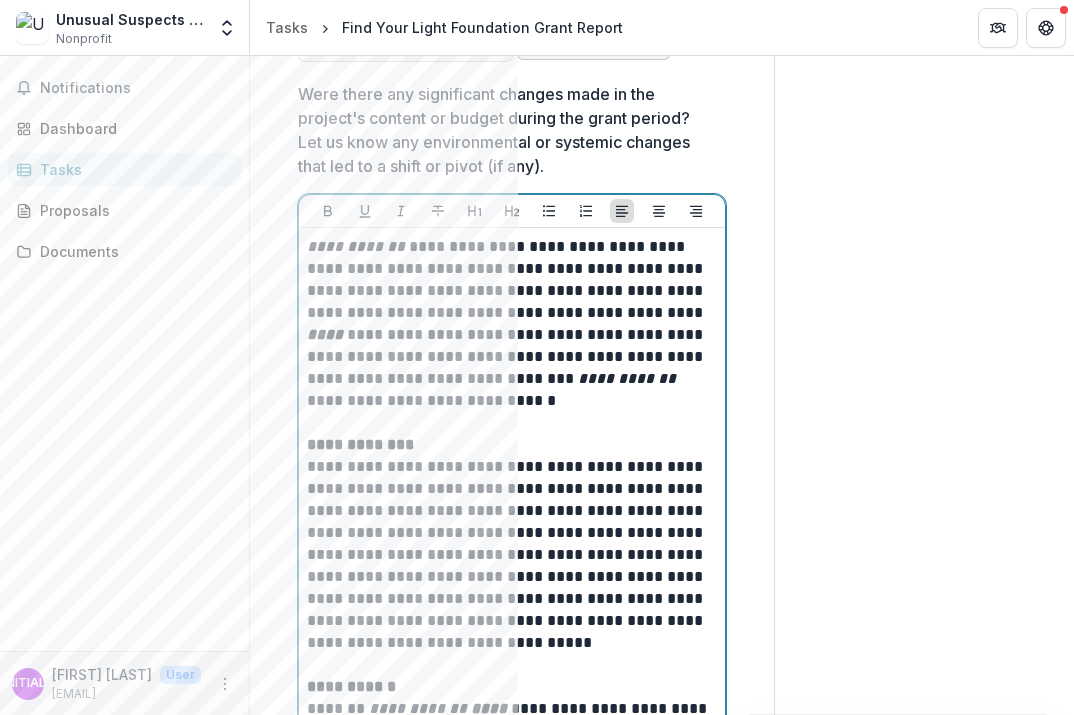 click on "**********" at bounding box center [509, 324] 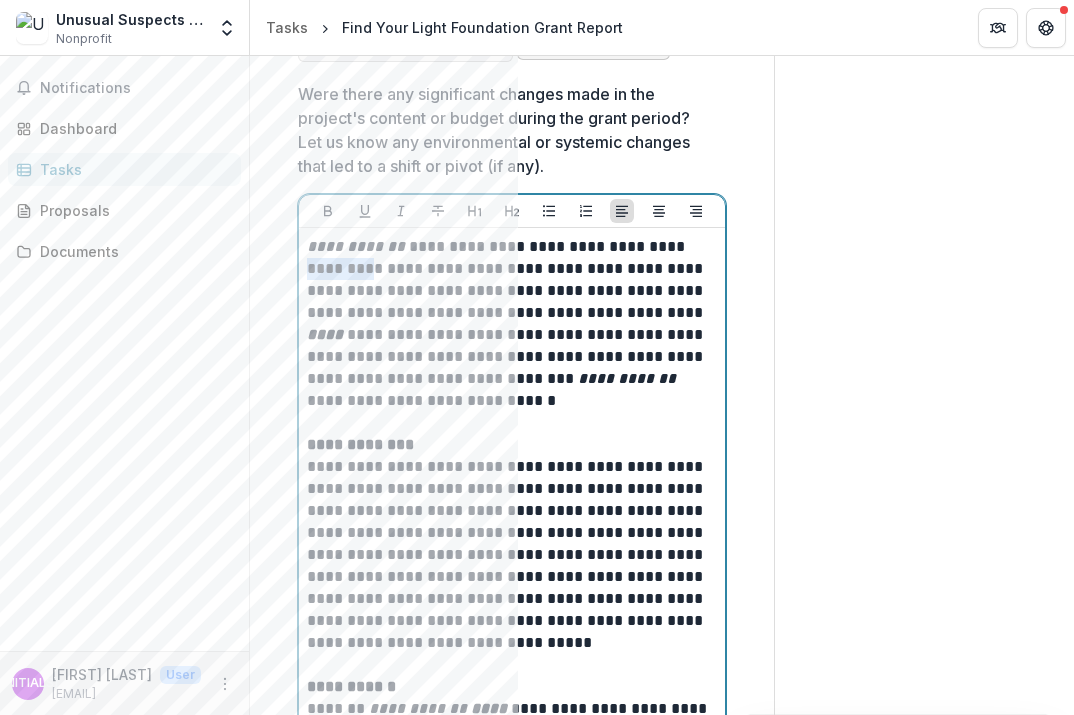 drag, startPoint x: 362, startPoint y: 270, endPoint x: 298, endPoint y: 270, distance: 64 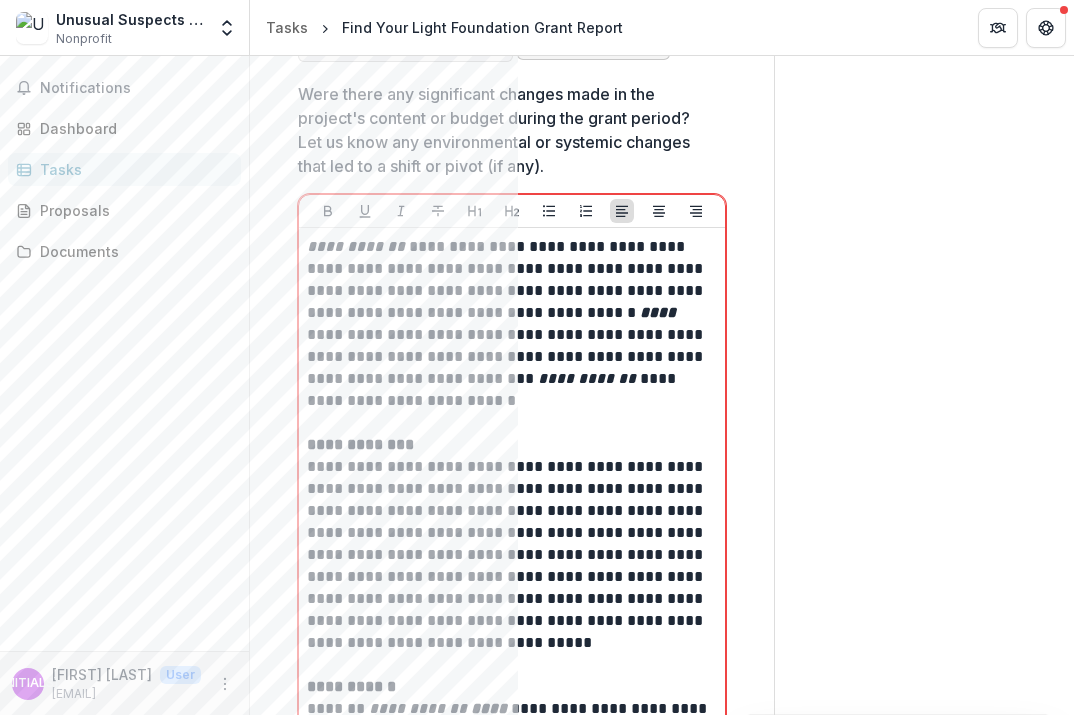 click on "**********" at bounding box center (512, 675) 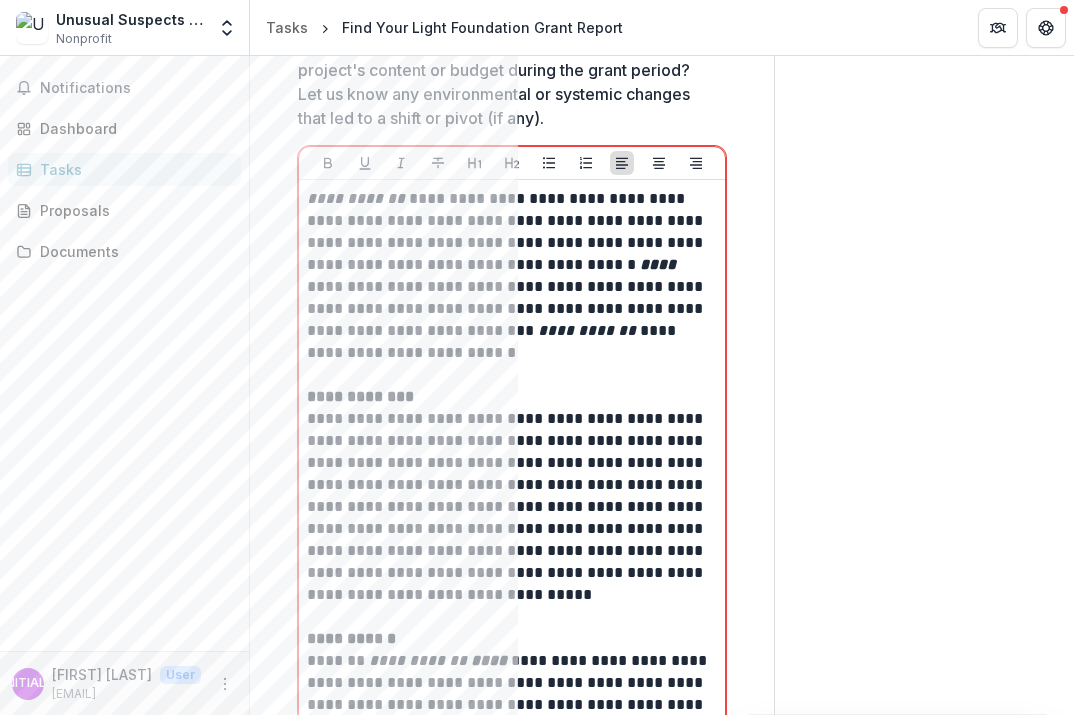 scroll, scrollTop: 2426, scrollLeft: 0, axis: vertical 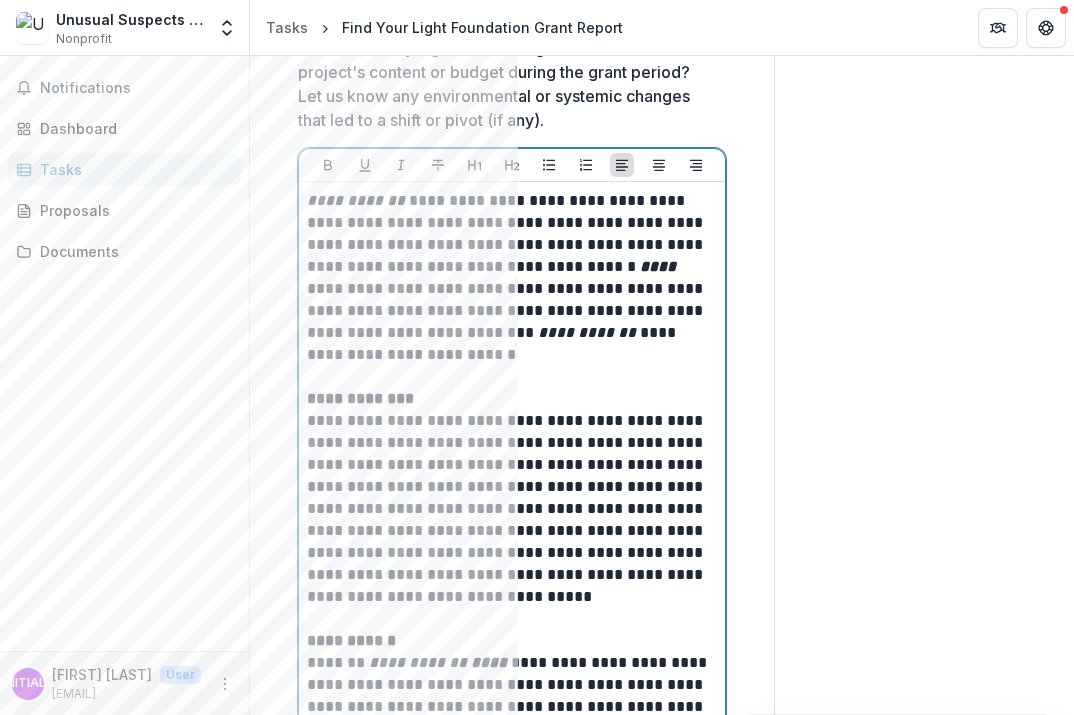 click on "**********" at bounding box center (509, 278) 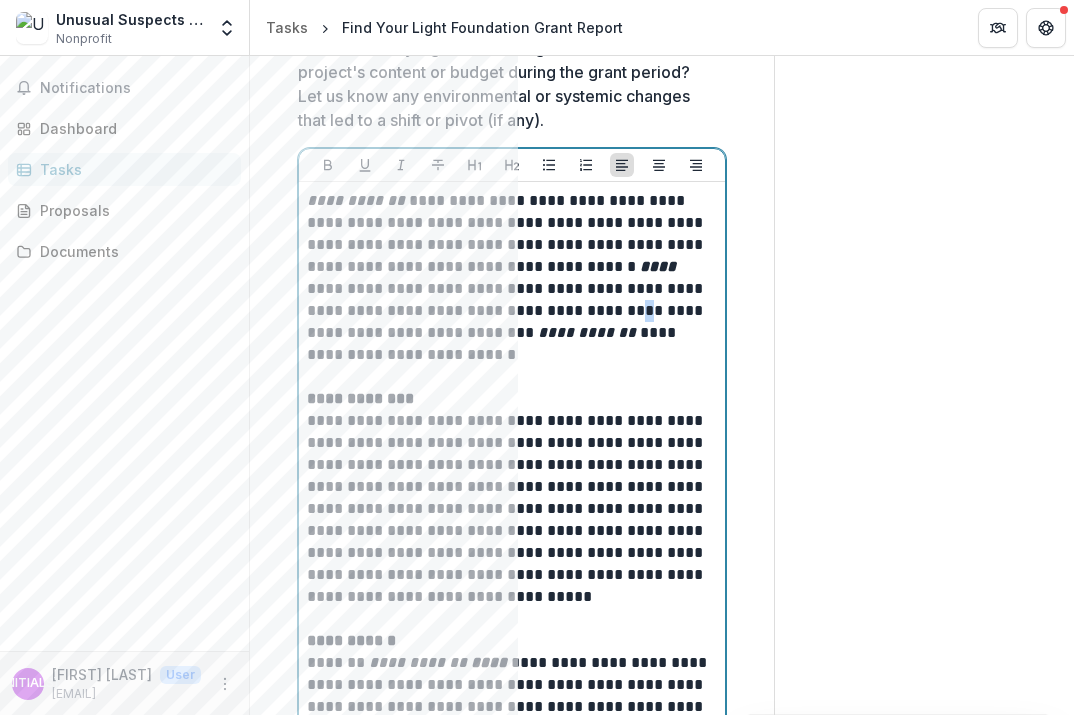 click on "**********" at bounding box center (509, 278) 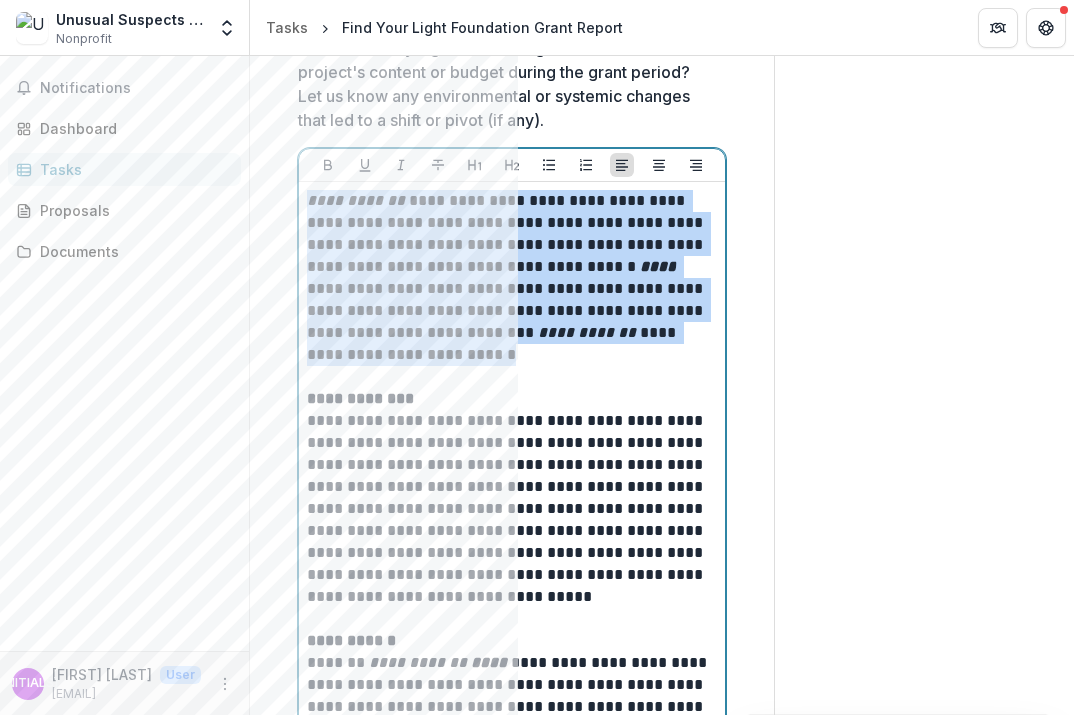 click on "**********" at bounding box center (509, 278) 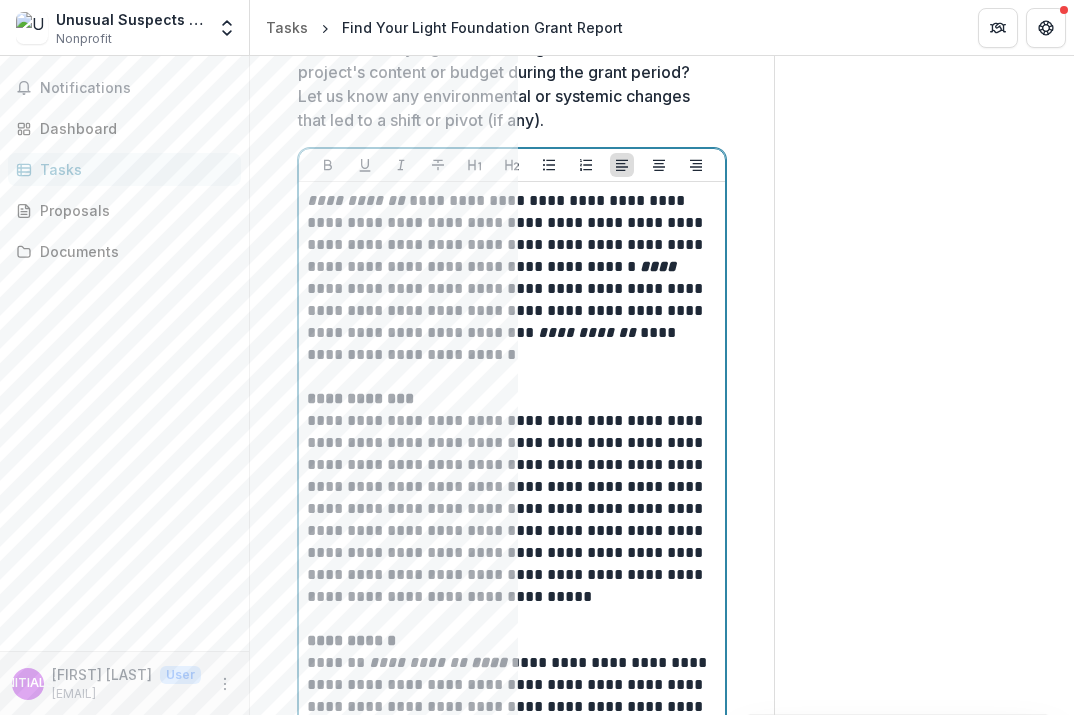 click on "**********" at bounding box center [509, 278] 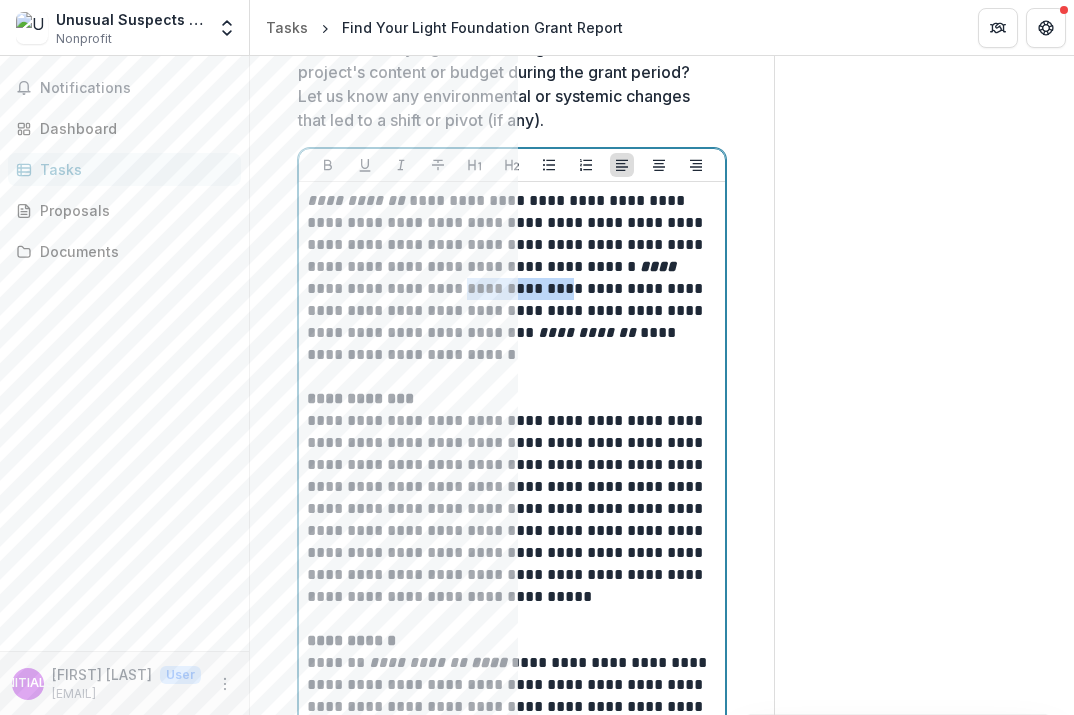 click on "**********" at bounding box center (509, 278) 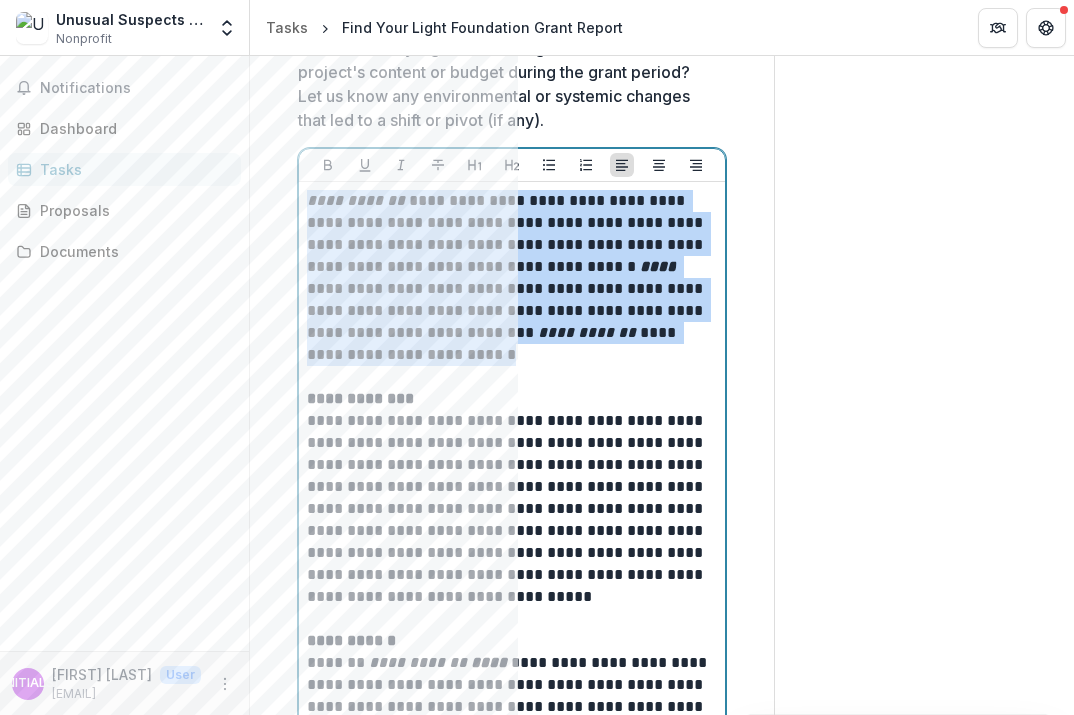 click on "**********" at bounding box center (509, 278) 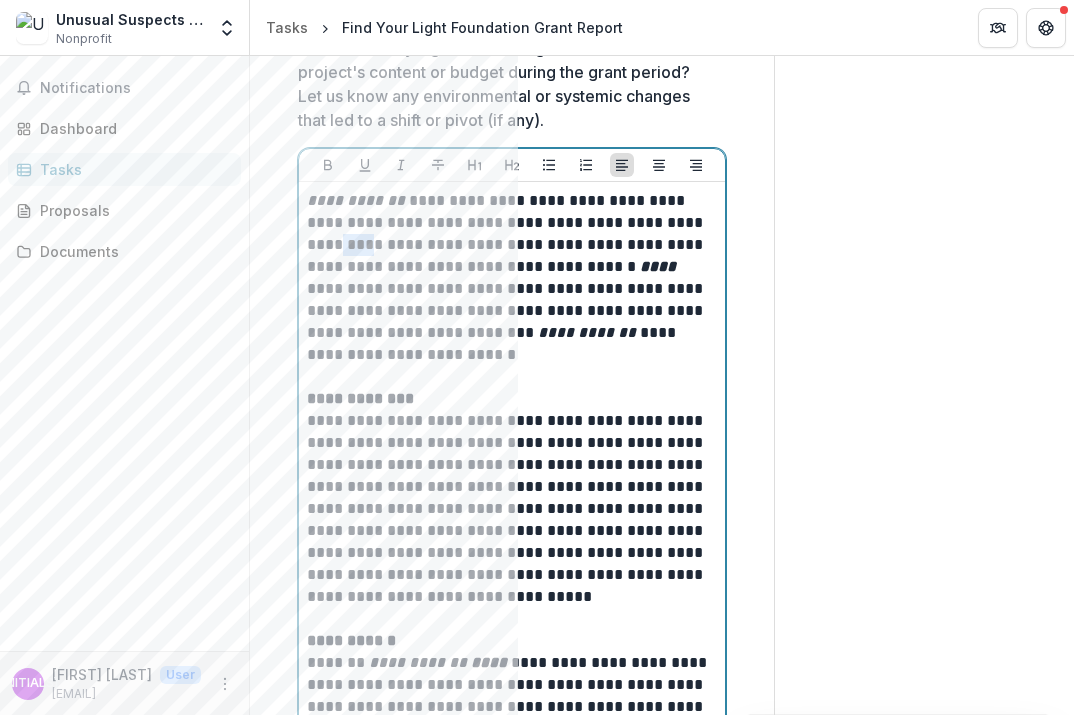 drag, startPoint x: 356, startPoint y: 240, endPoint x: 327, endPoint y: 240, distance: 29 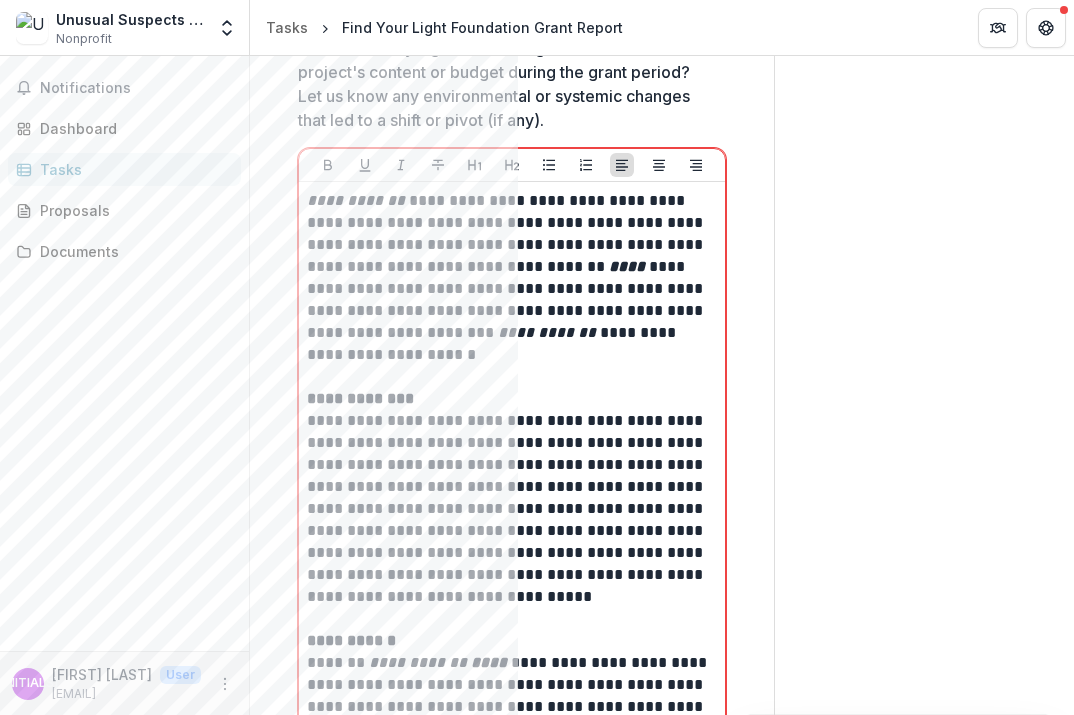 click on "Send comments or questions to   Find Your Light  in the box below.   Find Your Light  will be notified via email of your comment. Comments 0 No comments yet No comments for this proposal [INITIALS] [FIRST] [LAST] Add Comment" at bounding box center [924, 621] 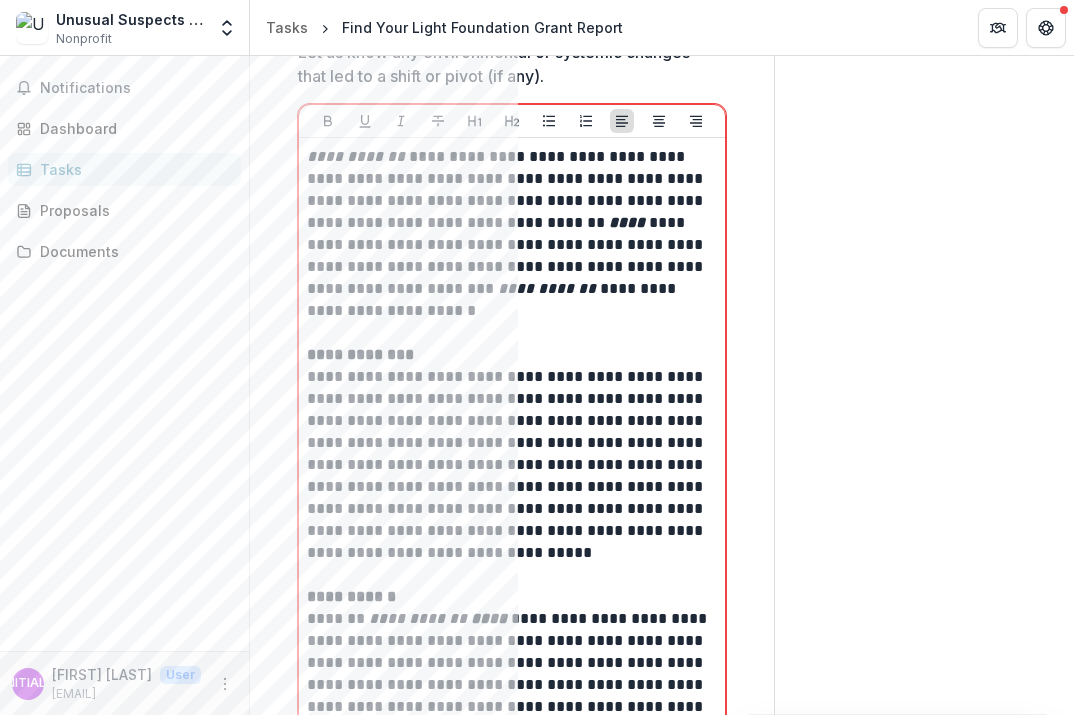 scroll, scrollTop: 2465, scrollLeft: 0, axis: vertical 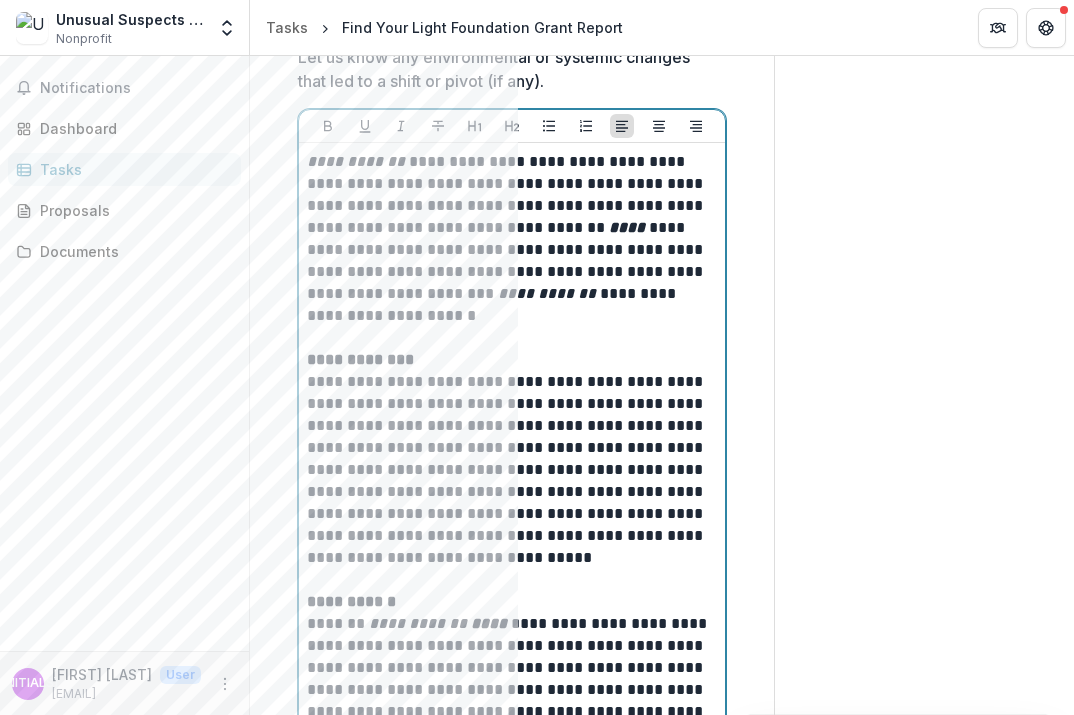 click on "**********" at bounding box center [509, 239] 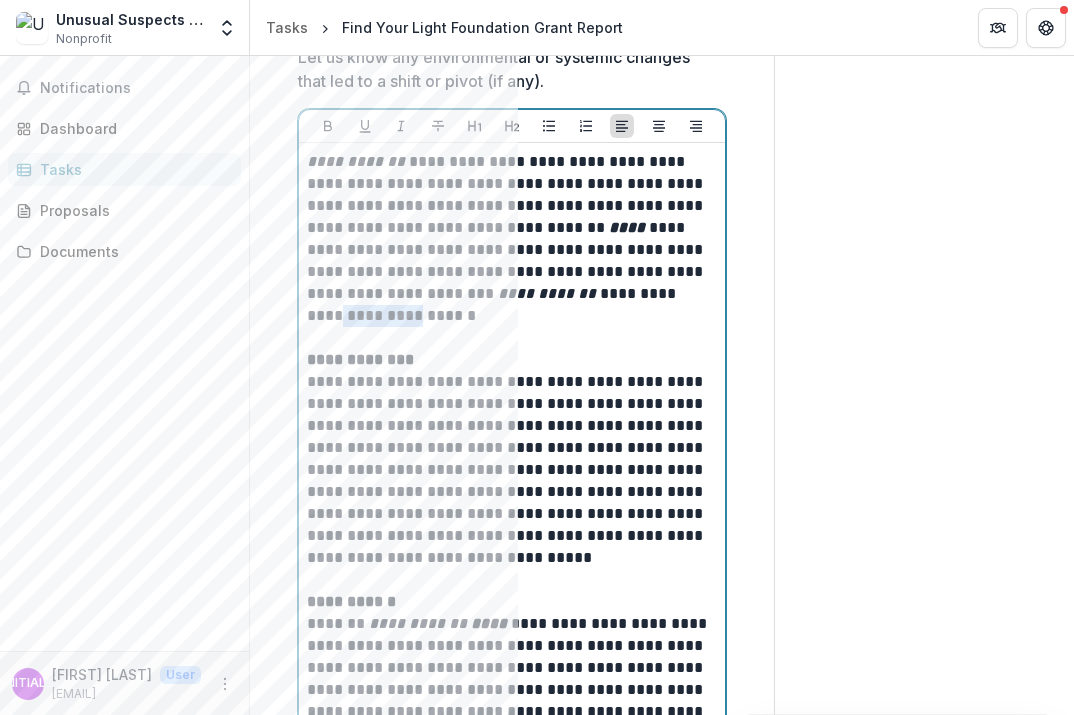 click on "**********" at bounding box center (509, 239) 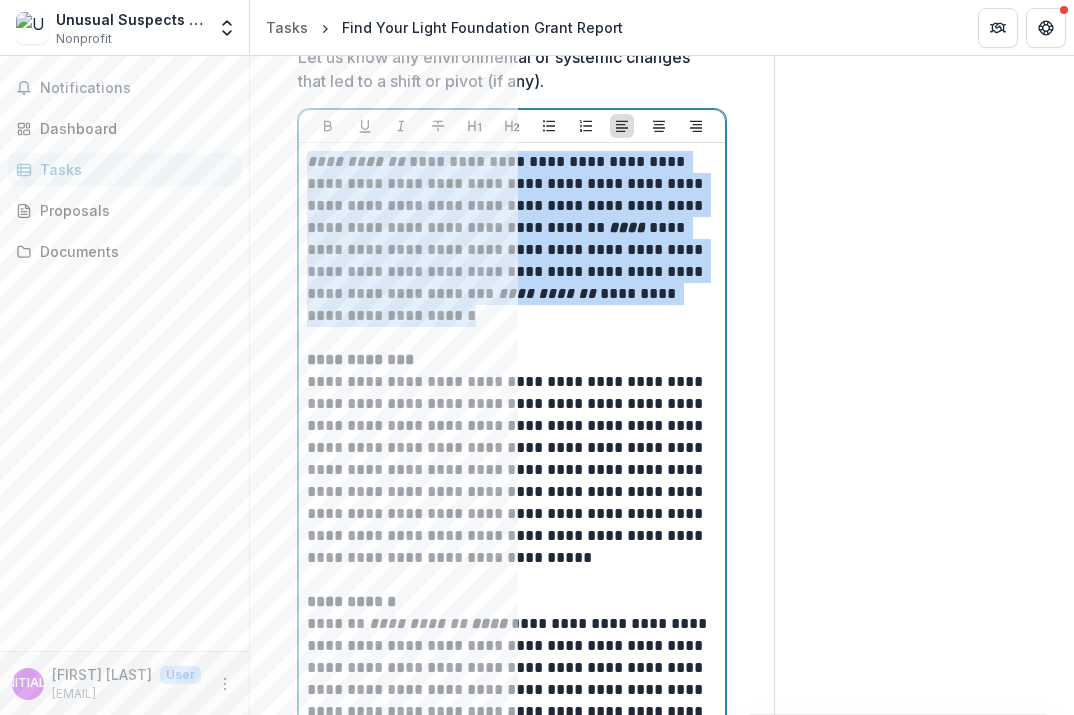 click on "**********" at bounding box center (509, 239) 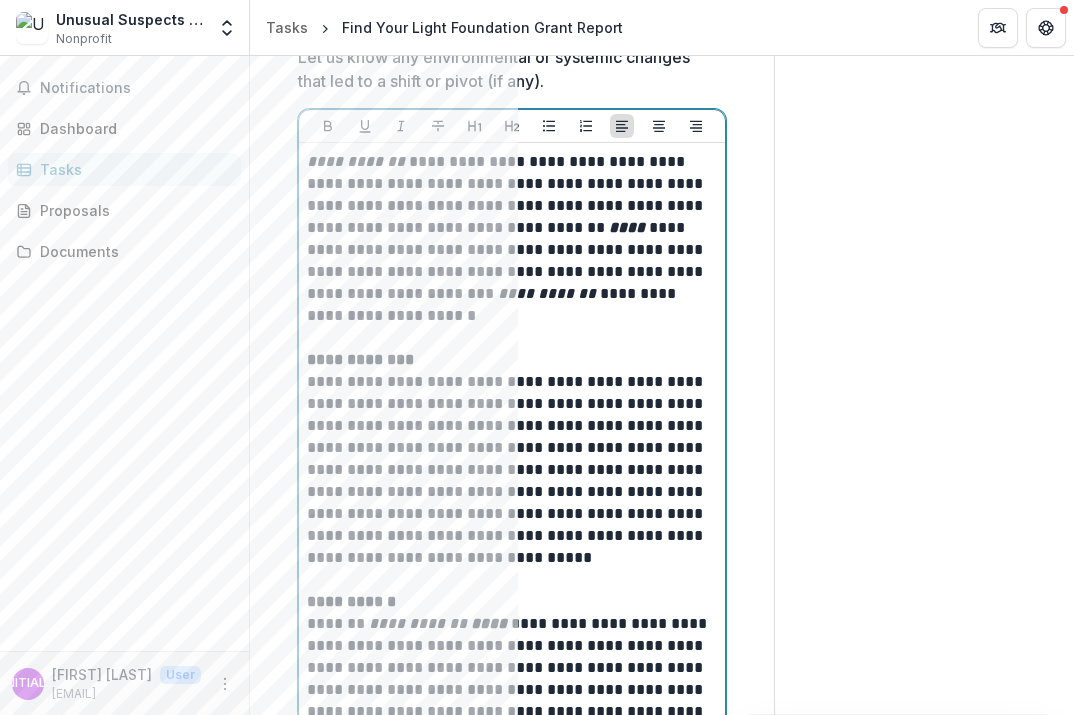 click on "**********" at bounding box center [509, 239] 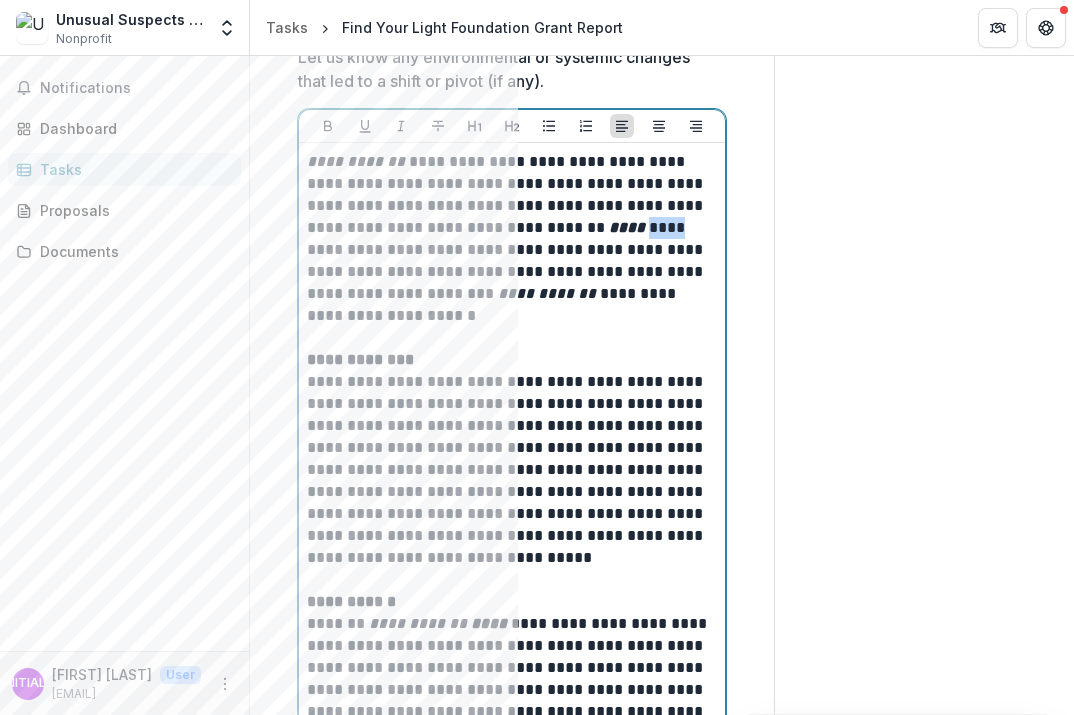 drag, startPoint x: 646, startPoint y: 230, endPoint x: 618, endPoint y: 230, distance: 28 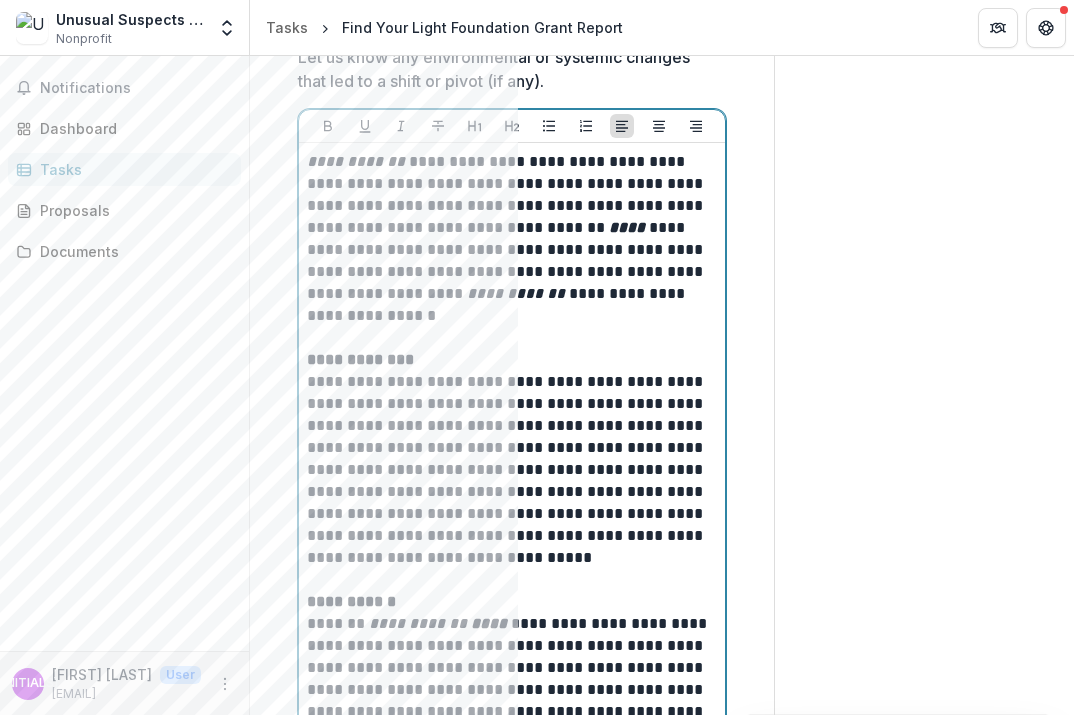 click on "**********" at bounding box center [509, 239] 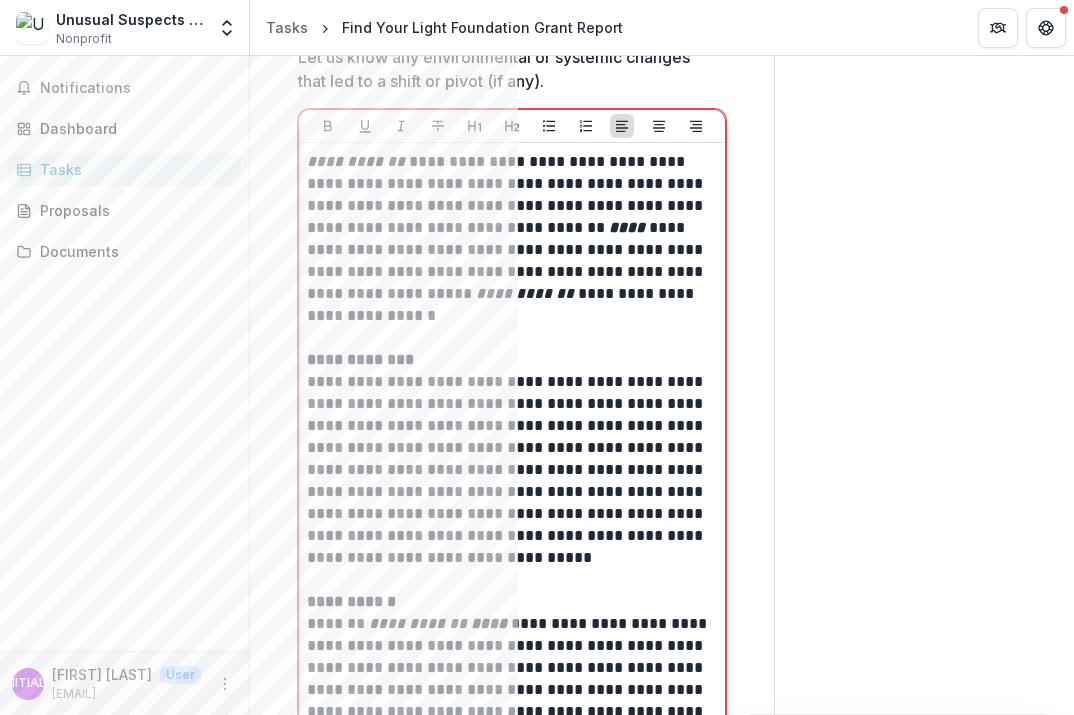 click on "Send comments or questions to   Find Your Light  in the box below.   Find Your Light  will be notified via email of your comment. Comments 0 No comments yet No comments for this proposal [INITIALS] [FIRST] [LAST] Add Comment" at bounding box center (924, 582) 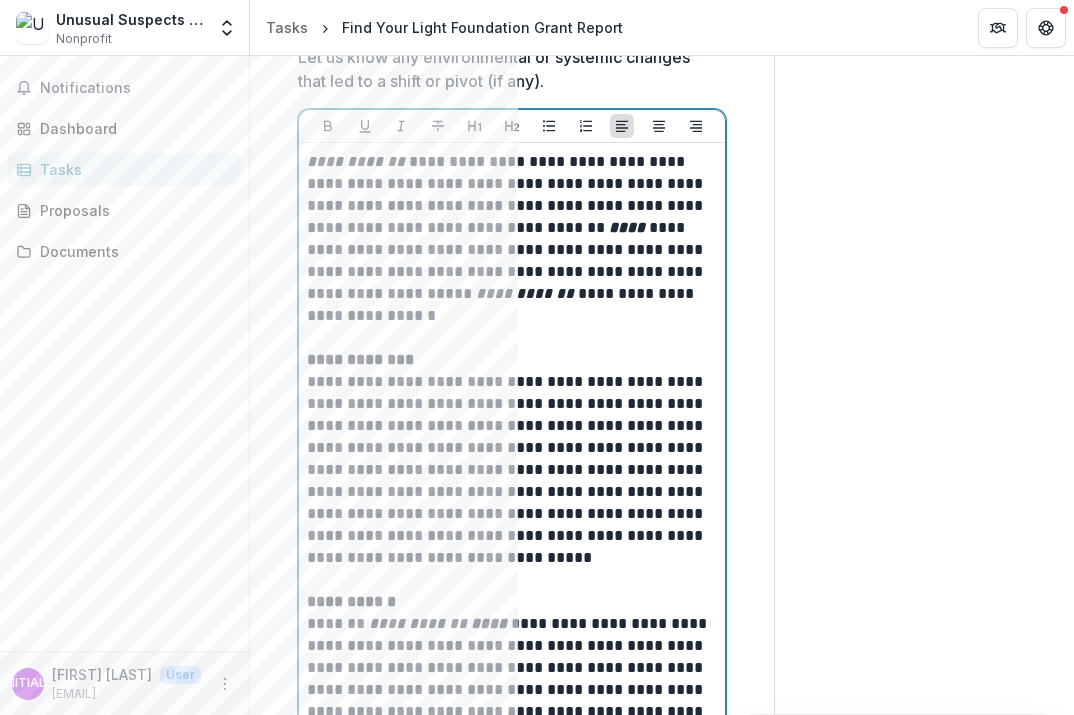click on "**********" at bounding box center (509, 239) 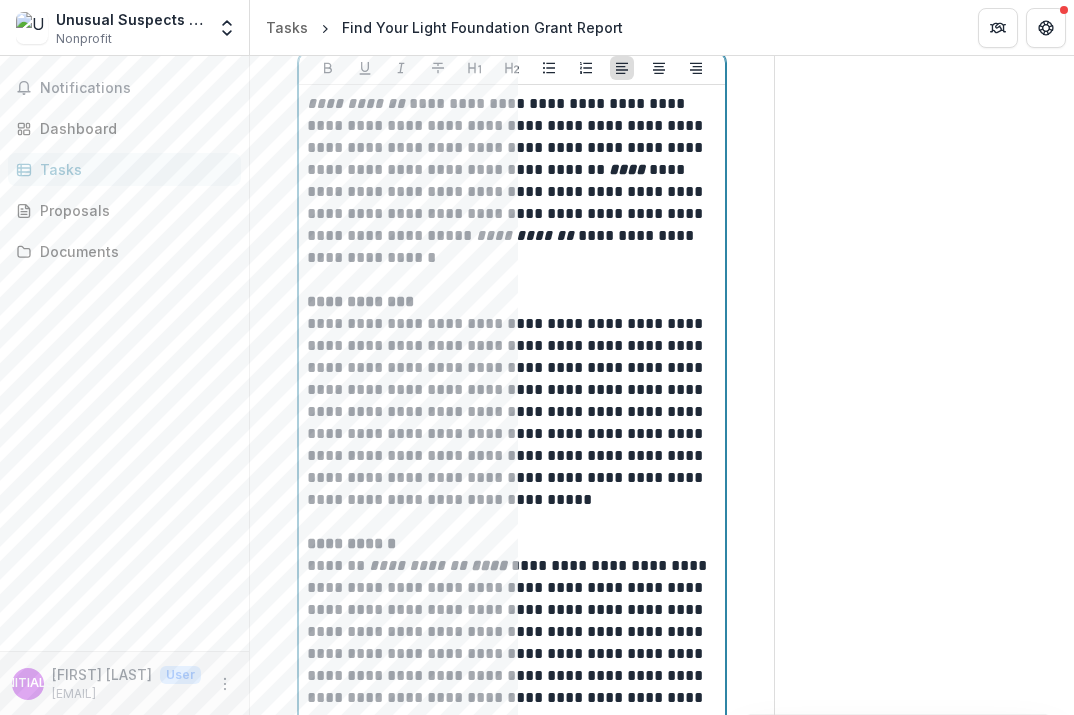 scroll, scrollTop: 2526, scrollLeft: 0, axis: vertical 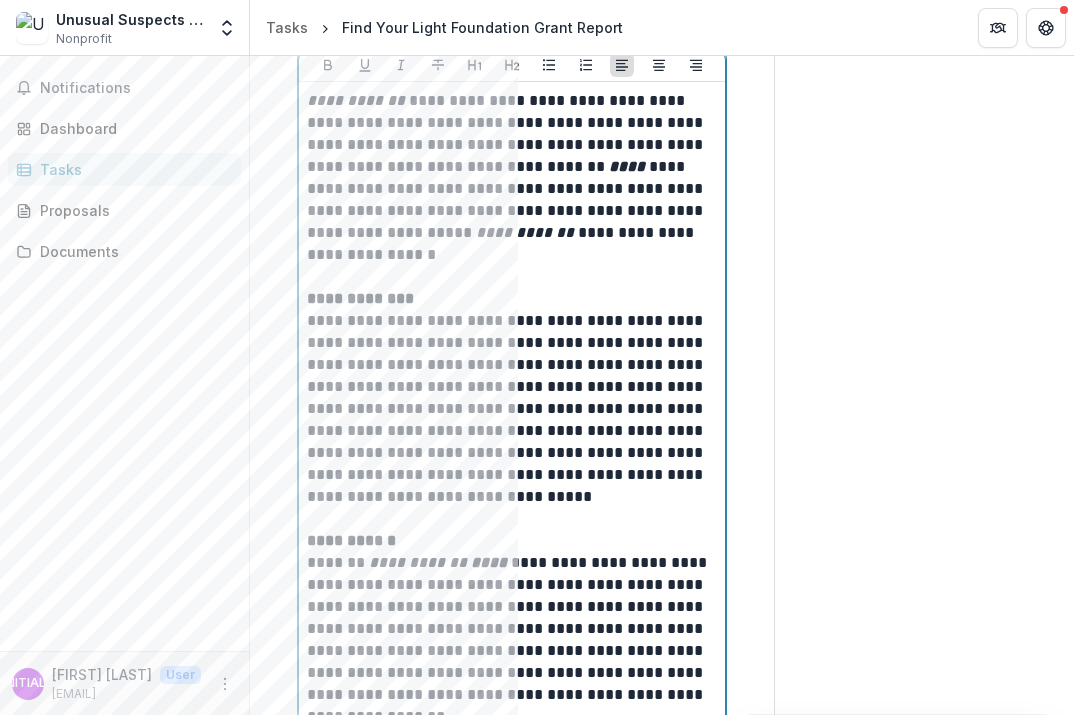 click on "**********" at bounding box center (509, 178) 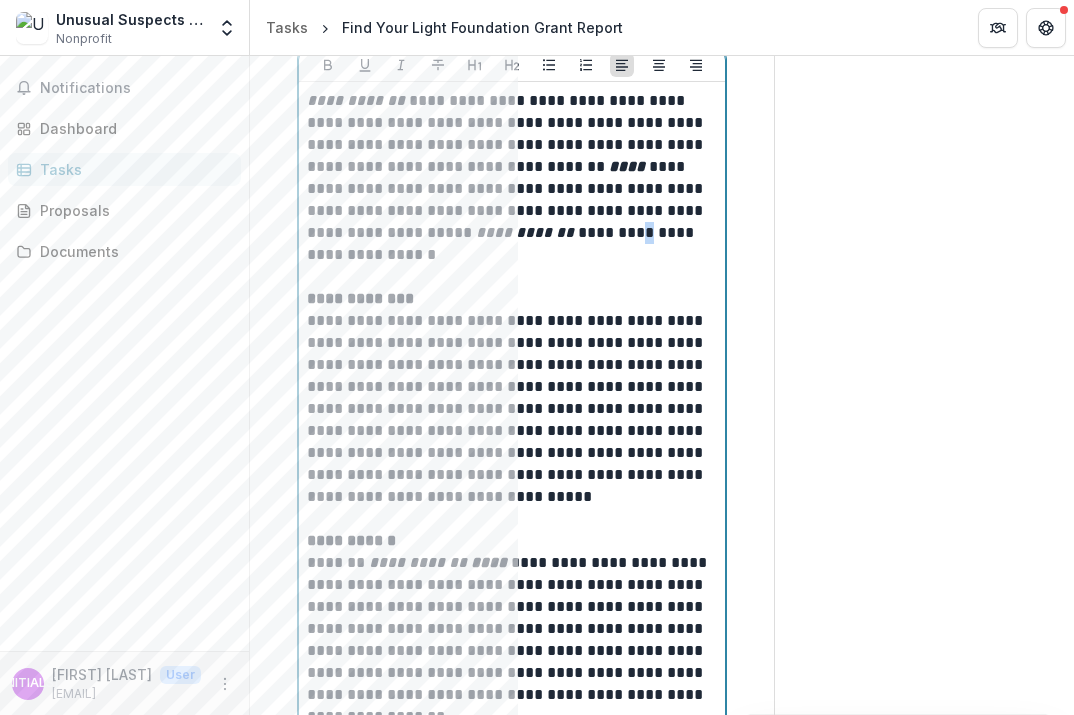 click on "**********" at bounding box center (509, 178) 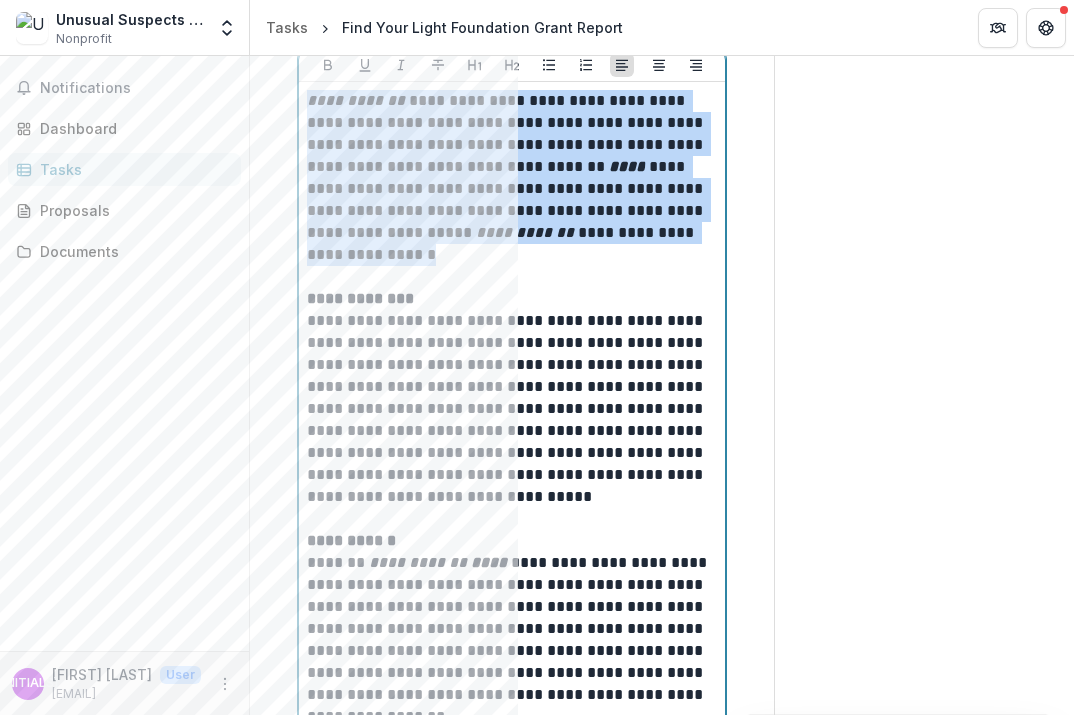 click at bounding box center (509, 277) 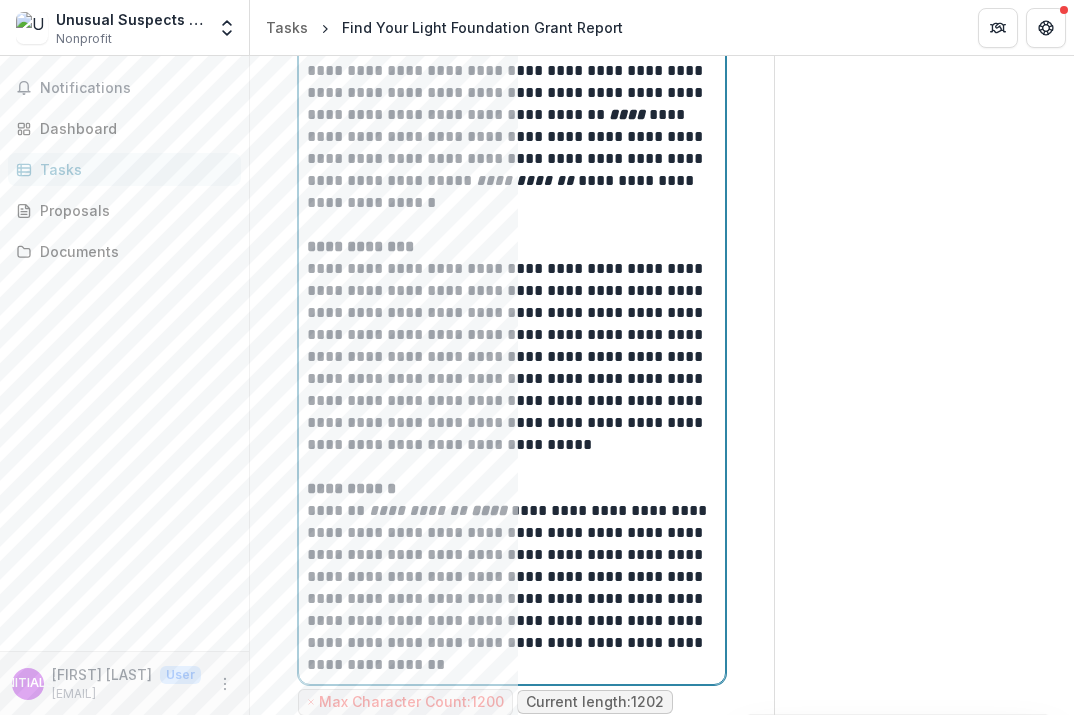 scroll, scrollTop: 2582, scrollLeft: 0, axis: vertical 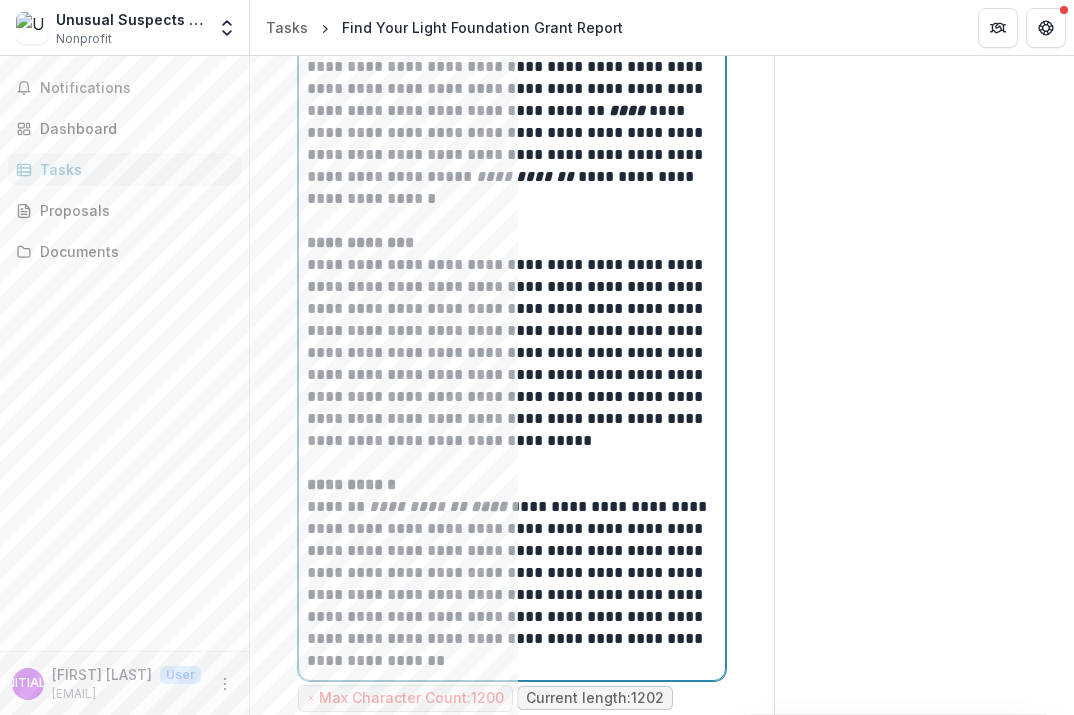 click on "**********" at bounding box center [509, 122] 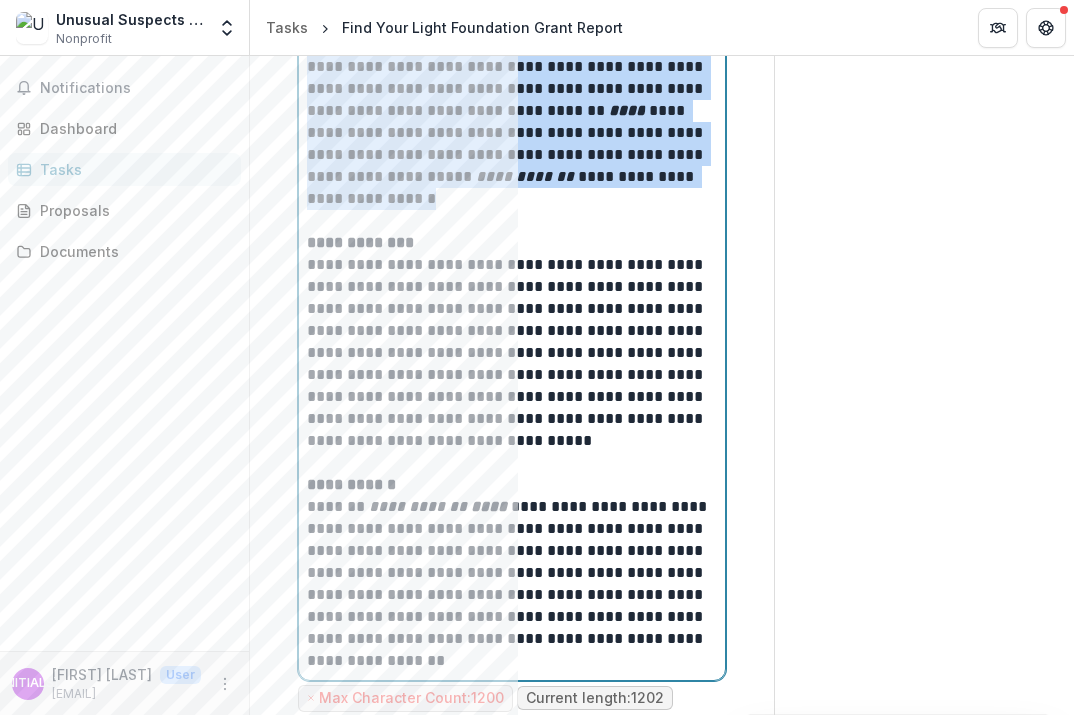 click on "**********" at bounding box center [512, 243] 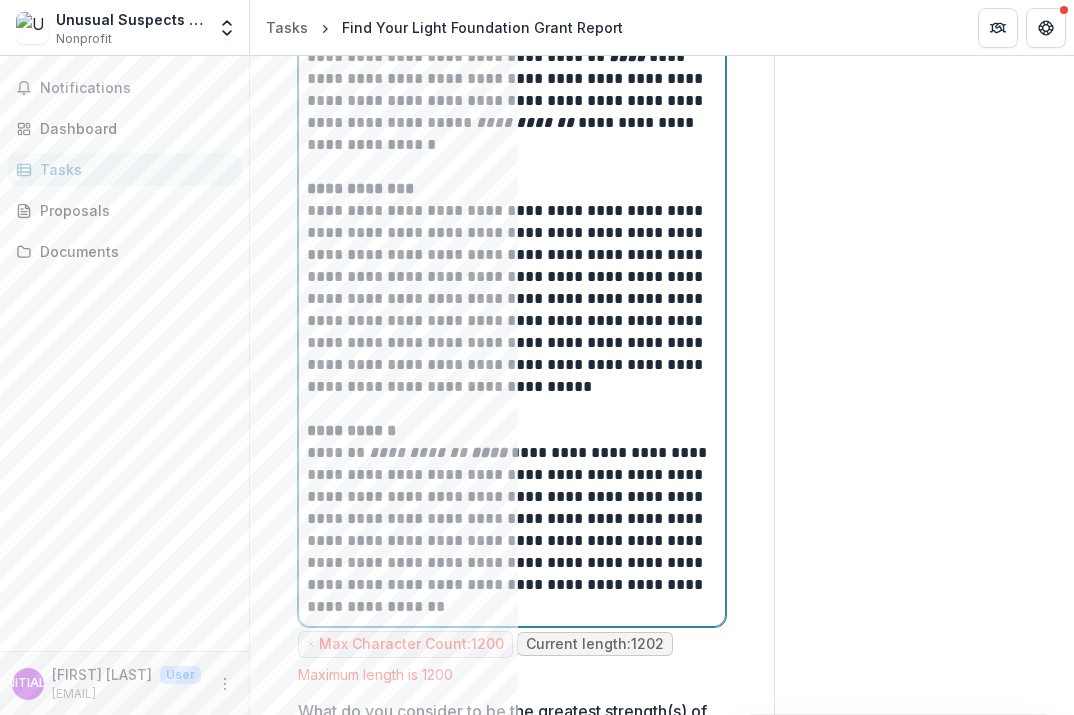 scroll, scrollTop: 2670, scrollLeft: 0, axis: vertical 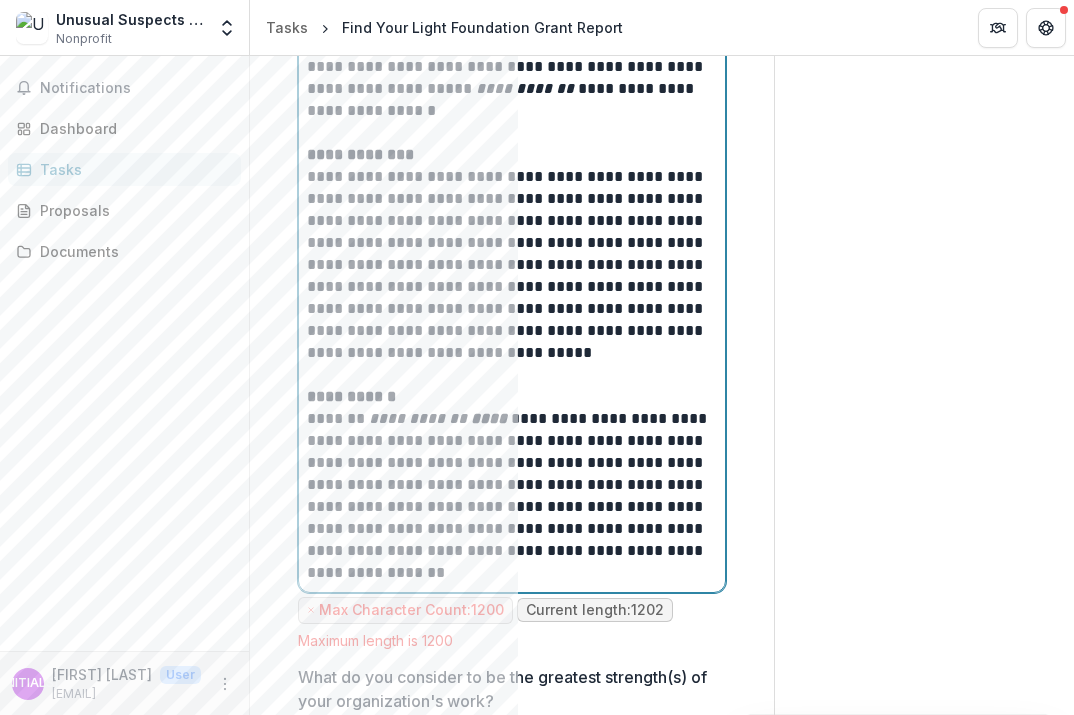 click on "**********" at bounding box center (509, 265) 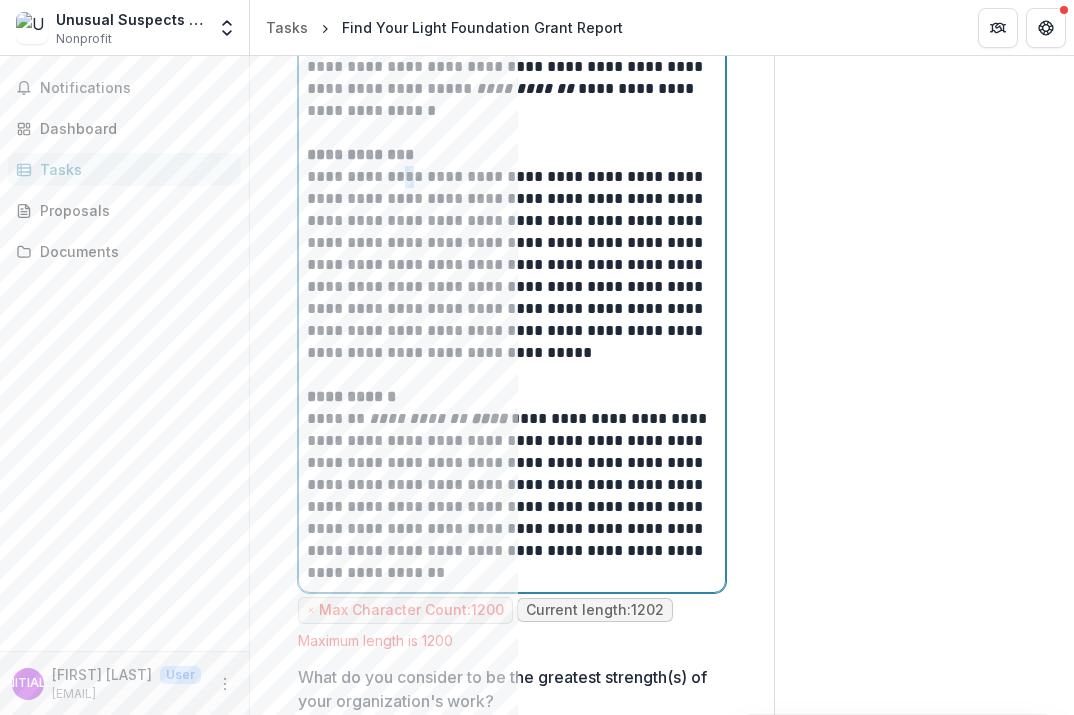 click on "**********" at bounding box center (509, 265) 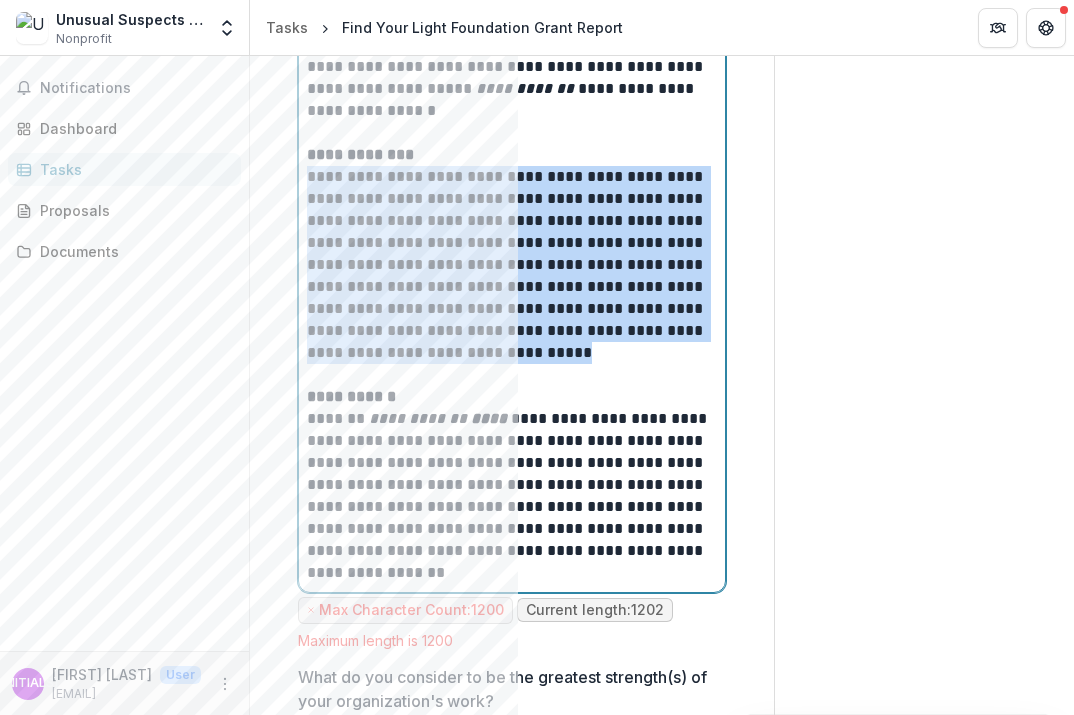 click at bounding box center [509, 133] 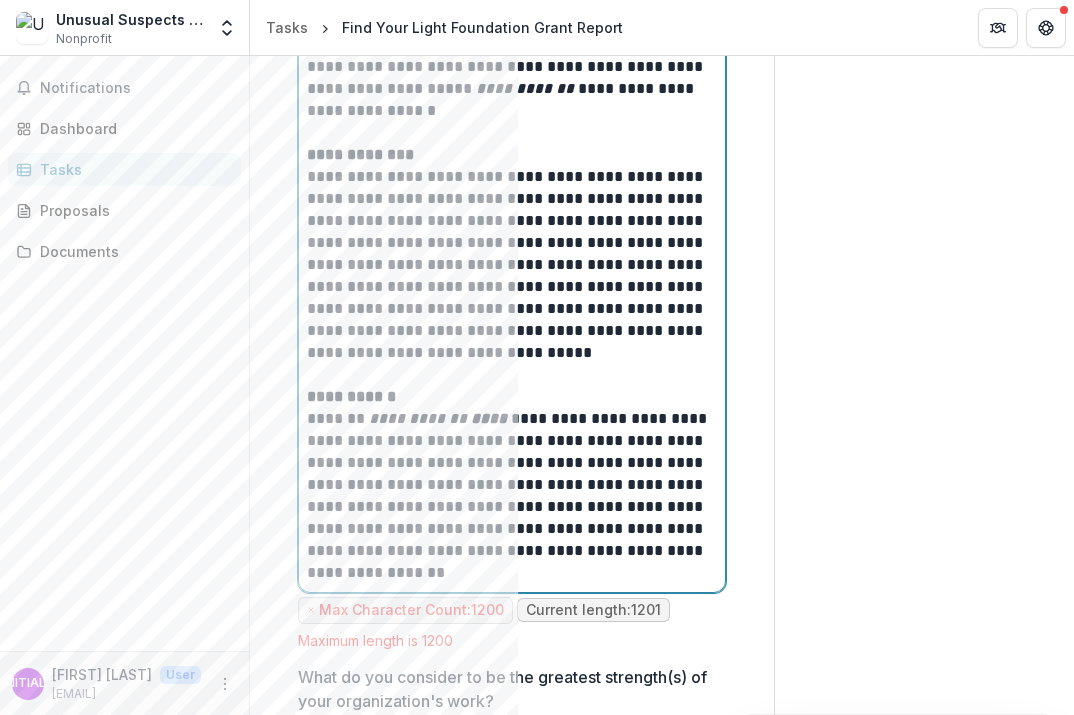 click at bounding box center [509, 375] 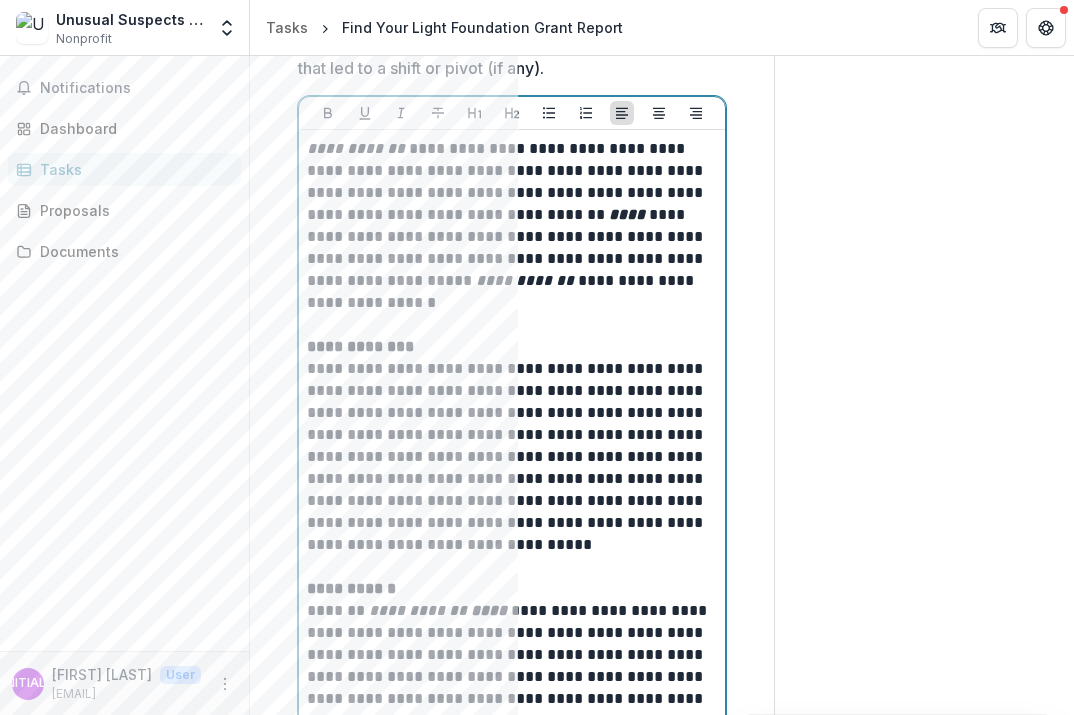 scroll, scrollTop: 2439, scrollLeft: 0, axis: vertical 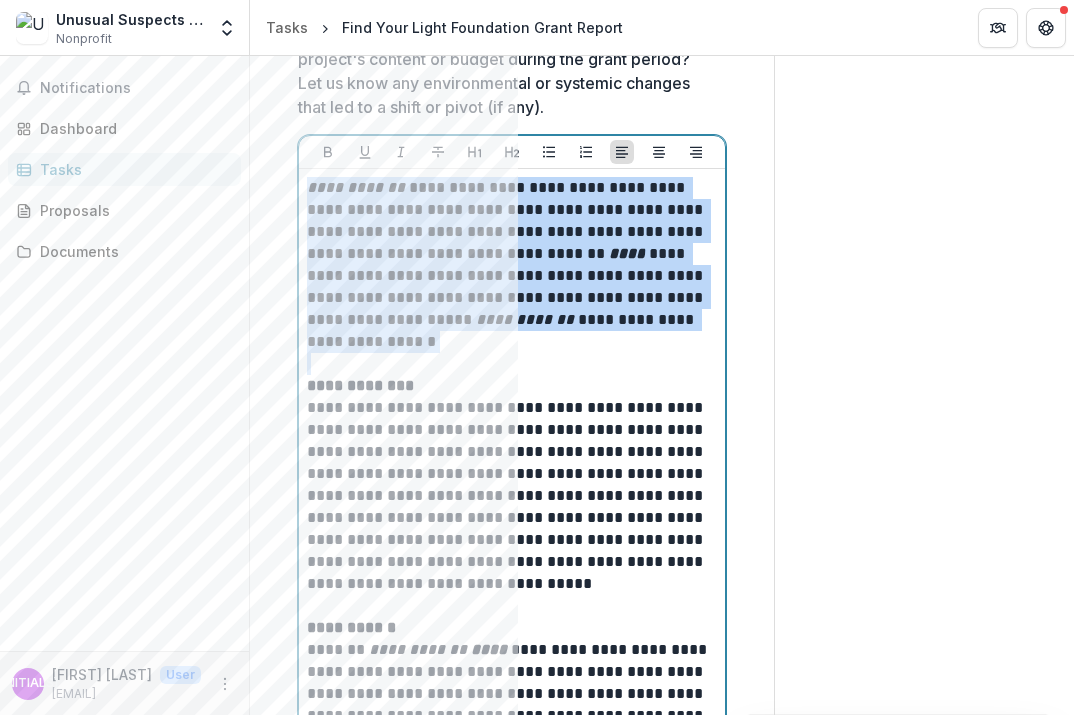drag, startPoint x: 312, startPoint y: 186, endPoint x: 494, endPoint y: 355, distance: 248.36465 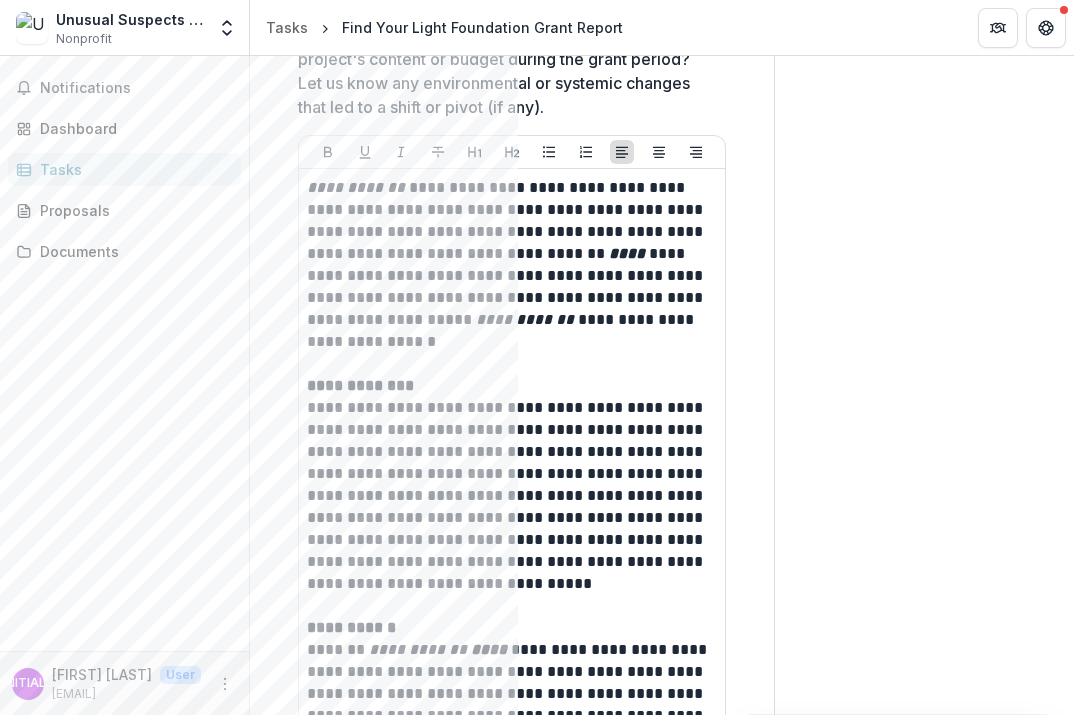 click on "Send comments or questions to   Find Your Light  in the box below.   Find Your Light  will be notified via email of your comment. Comments 0 No comments yet No comments for this proposal [INITIALS] [FIRST] [LAST] Add Comment" at bounding box center (924, 597) 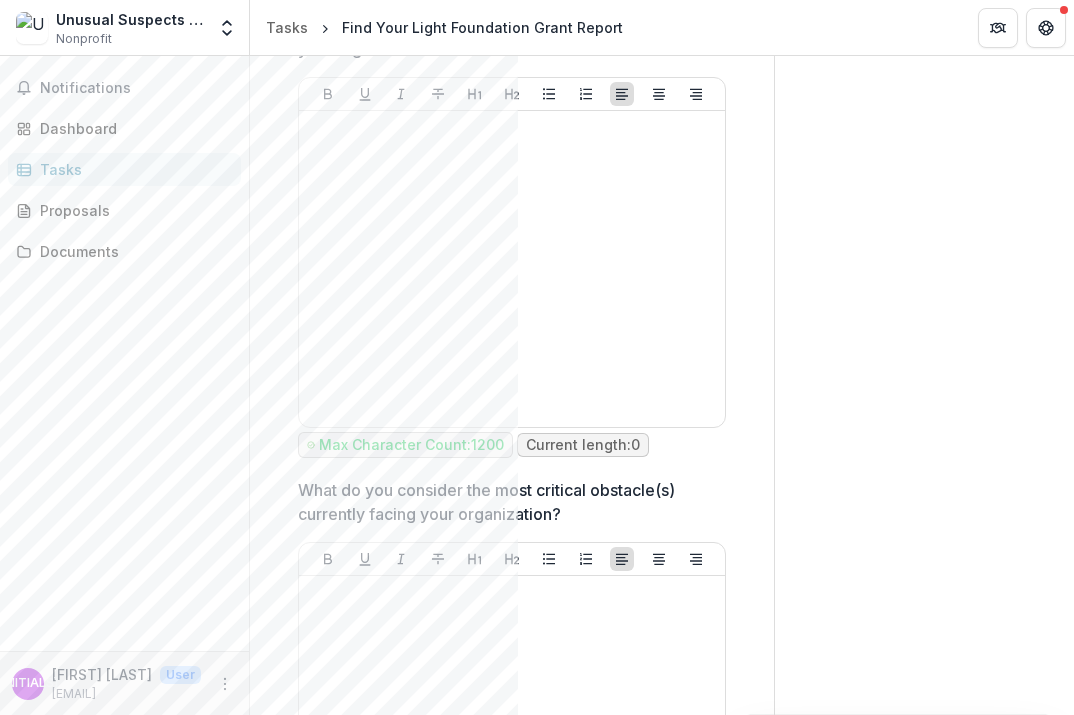 scroll, scrollTop: 3303, scrollLeft: 0, axis: vertical 